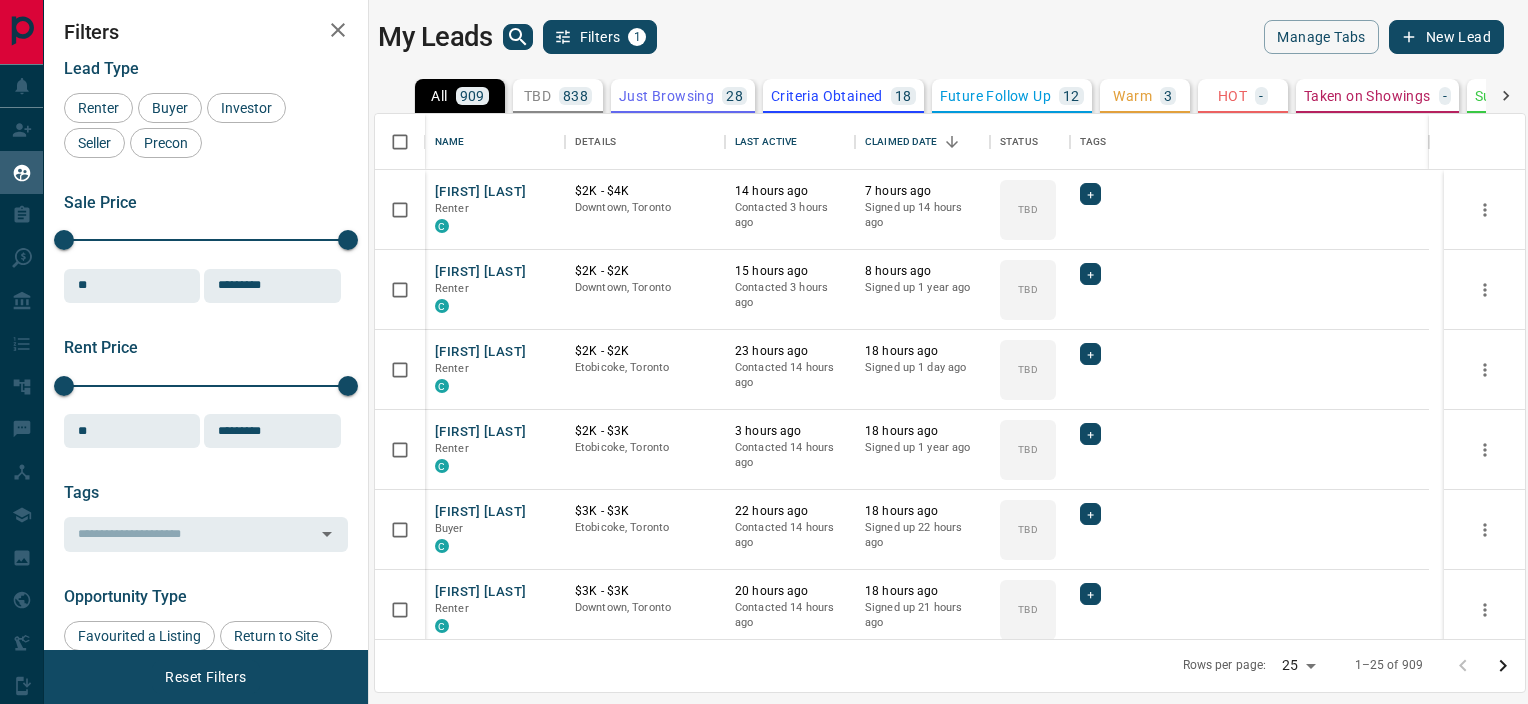 scroll, scrollTop: 0, scrollLeft: 0, axis: both 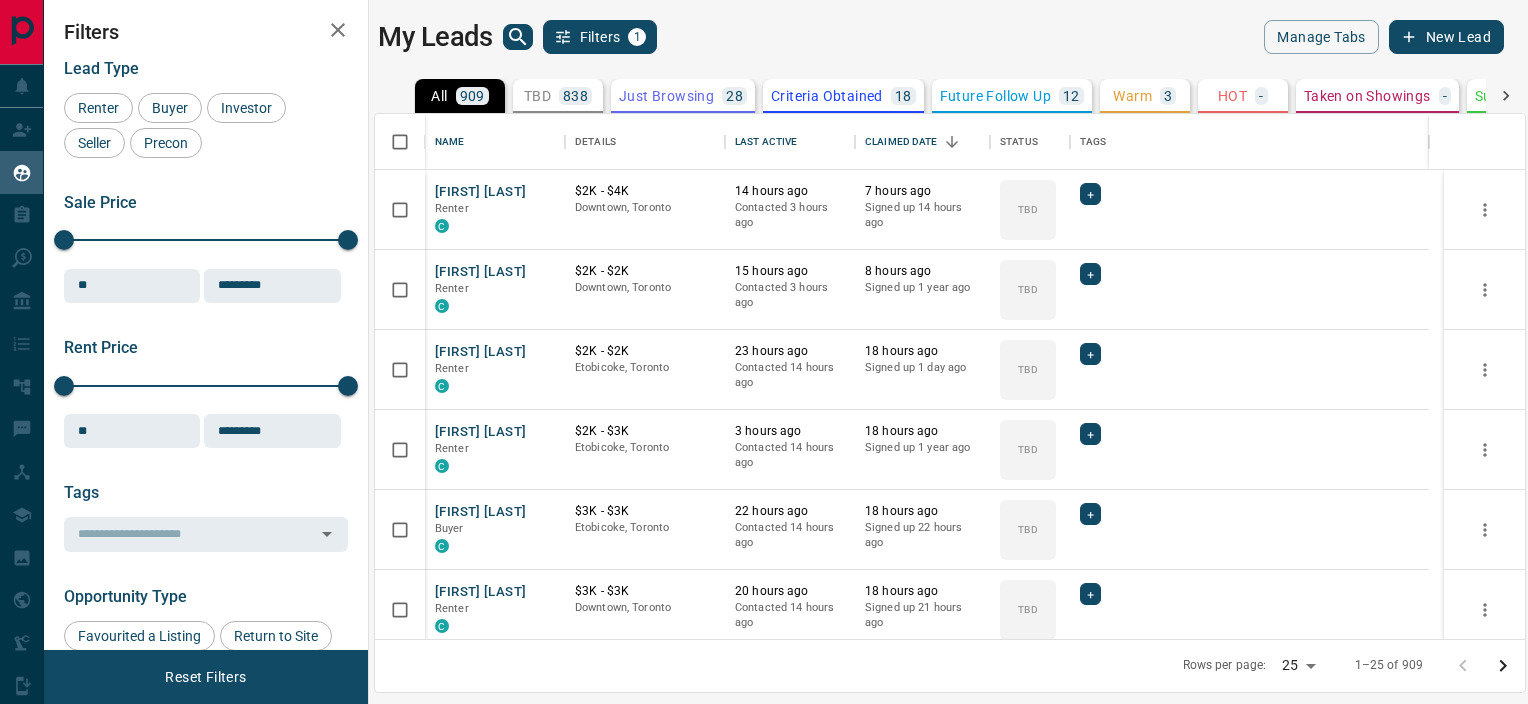 click on "My Leads Filters 1 Manage Tabs New Lead All 909 TBD 838 Do Not Contact - Not Responsive 10 Bogus - Just Browsing 28 Criteria Obtained 18 Future Follow Up 12 Warm 3 HOT - Taken on Showings - Submitted Offer - Client - Name Details Last Active Claimed Date Status Tags Grace V. Renter C $2K - $4K [CITY], [CITY] 14 hours ago Contacted 3 hours ago 7 hours ago Signed up 14 hours ago TBD + Natasa Kovljenic Renter C $2K - $2K [CITY], [CITY] 15 hours ago Contacted 3 hours ago 8 hours ago Signed up 1 year ago TBD + [FIRST] [LAST] Renter C $2K - $2K [CITY], [CITY] 23 hours ago Contacted 14 hours ago 18 hours ago Signed up 1 day ago TBD + Erikha Bustos Renter C $2K - $3K [CITY], [CITY] 3 hours ago Contacted 14 hours ago 18 hours ago Signed up 1 year ago TBD + [FIRST] [LAST] Buyer C $3K - $3K [CITY], [CITY] 22 hours ago Contacted 14 hours ago 18 hours ago Signed up 22 hours ago TBD + Amna Shah Renter C $3K - $3K [CITY], [CITY] 20 hours ago Contacted 14 hours ago 18 hours ago TBD + Renter" at bounding box center [786, 339] 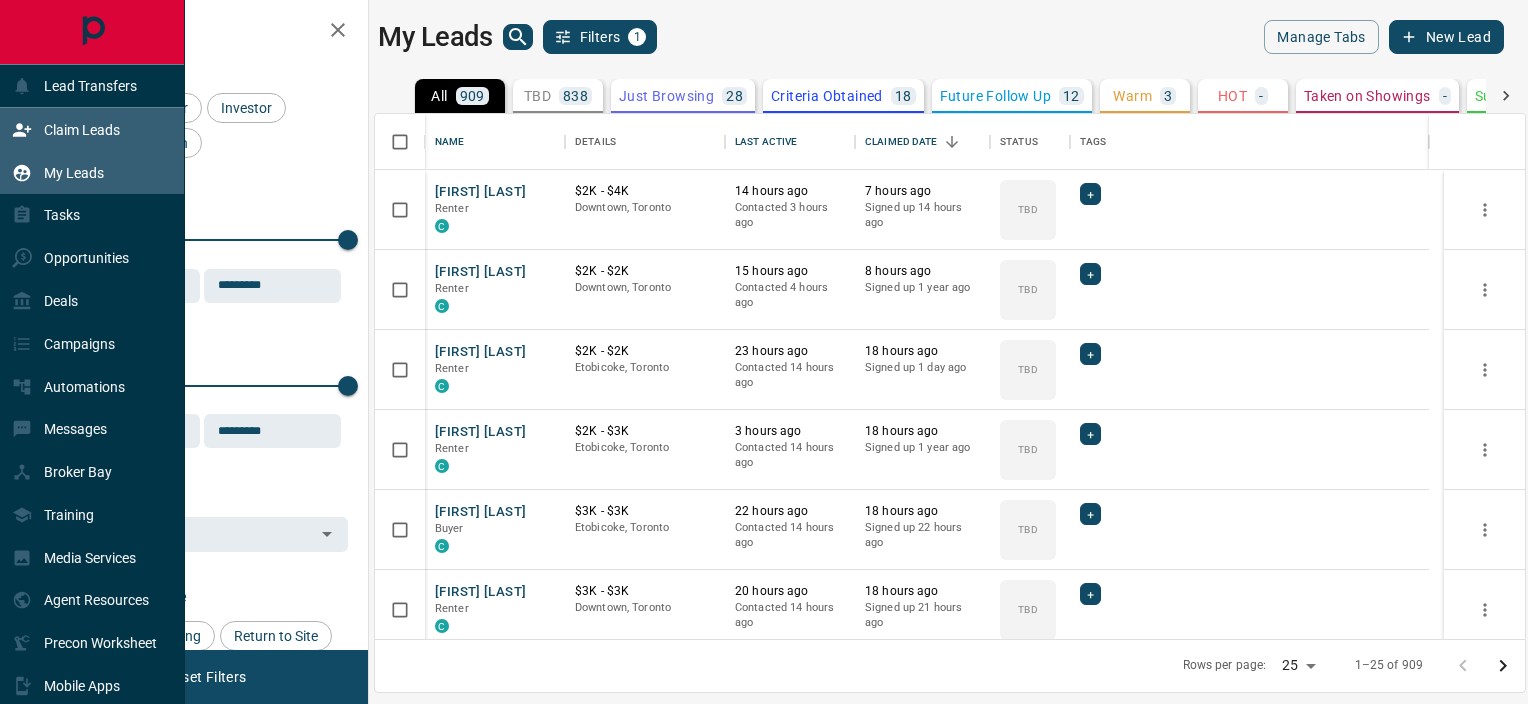 click on "Claim Leads" at bounding box center (82, 130) 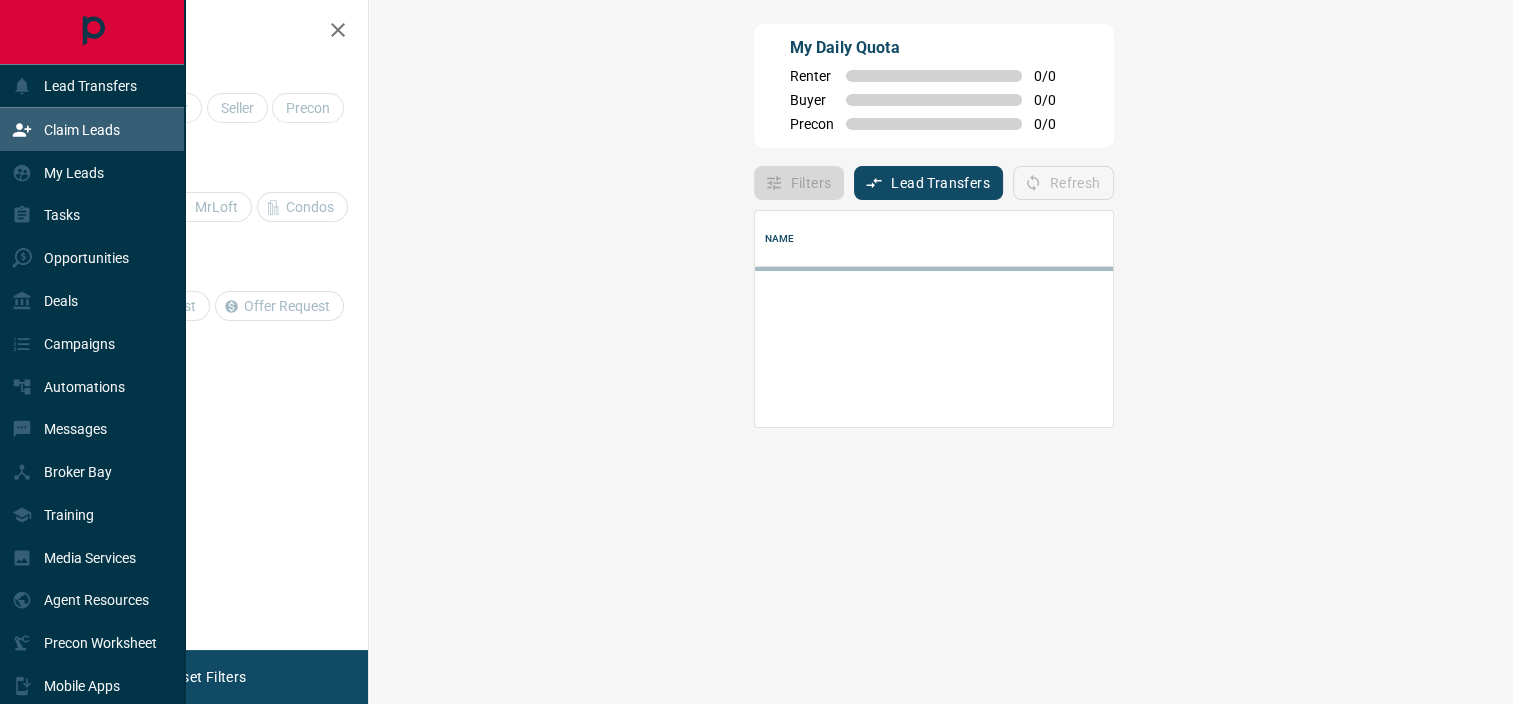scroll, scrollTop: 16, scrollLeft: 16, axis: both 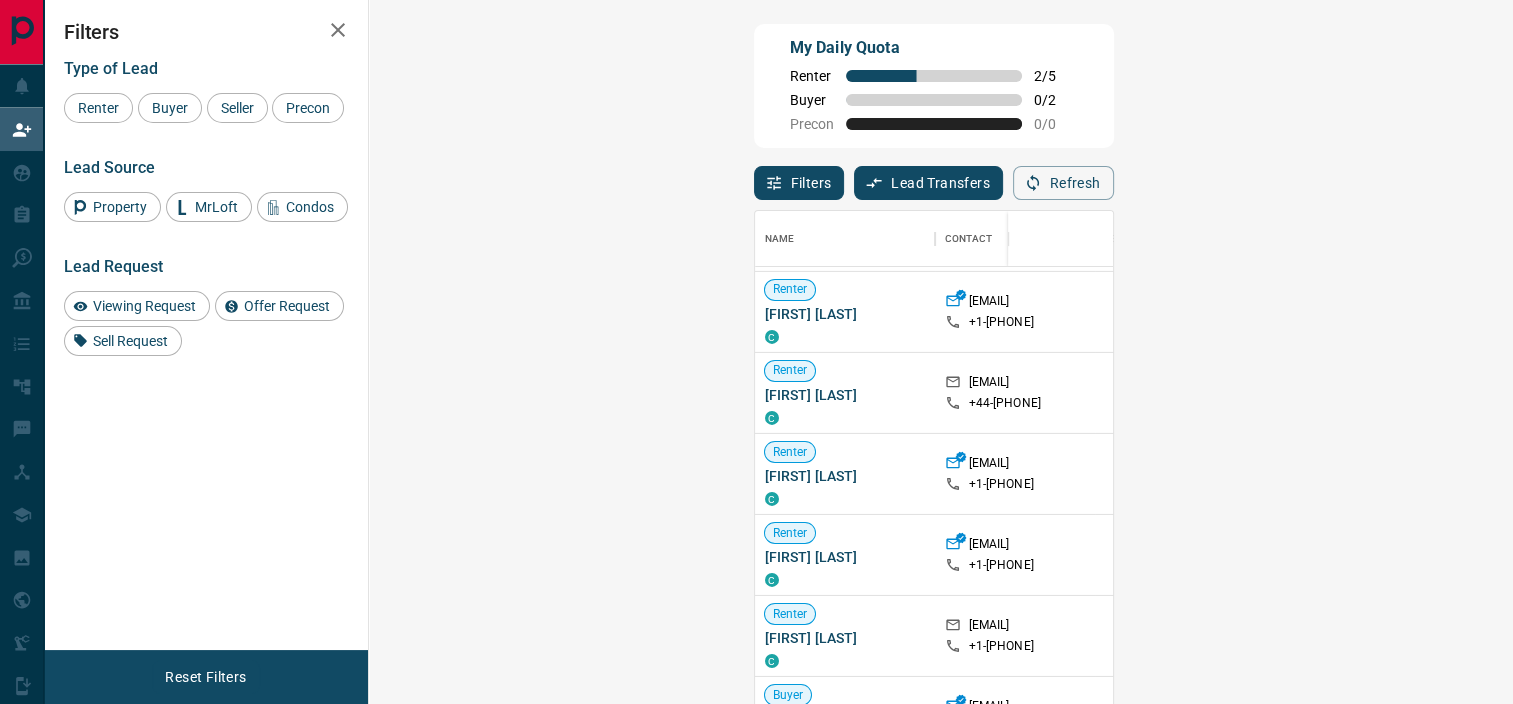 click on "Viewing Request   ( 1 )" at bounding box center (1582, 312) 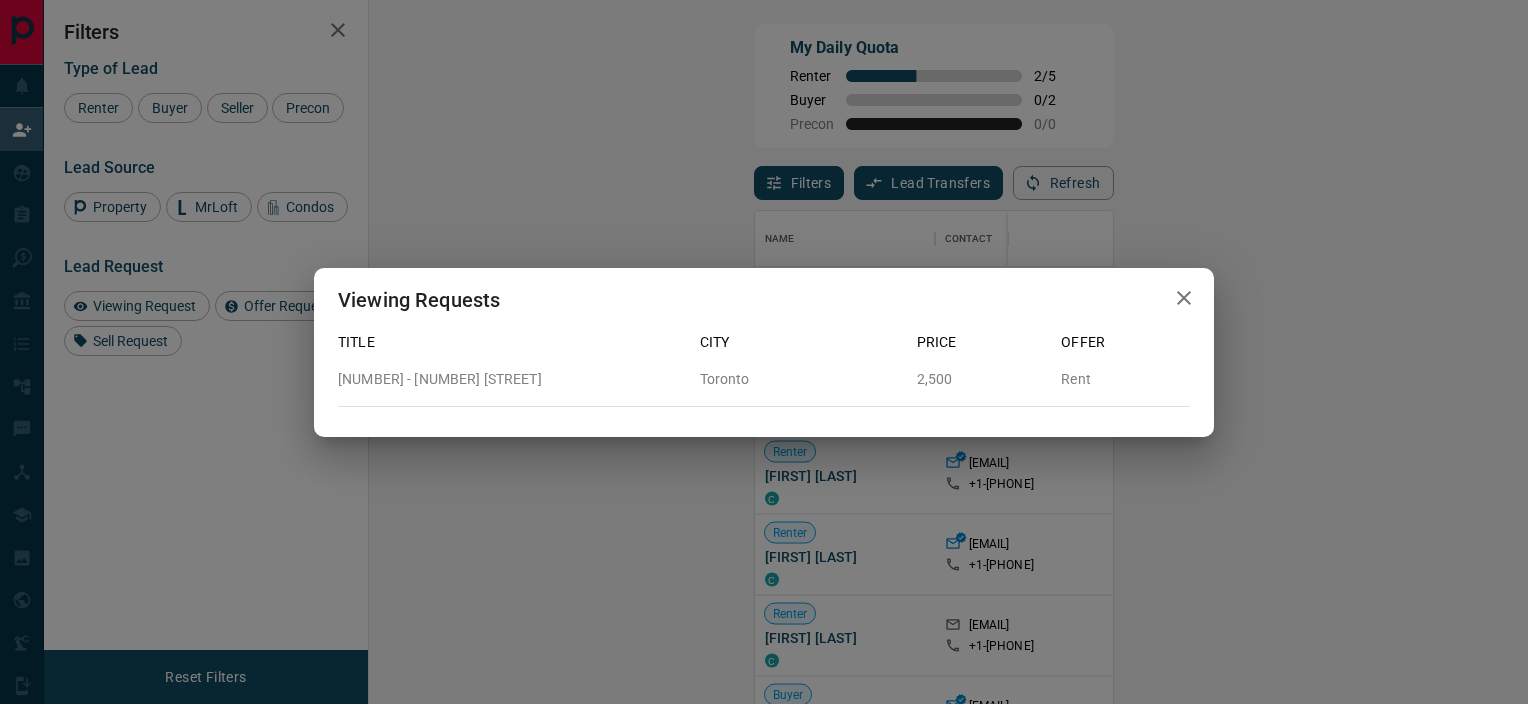 click 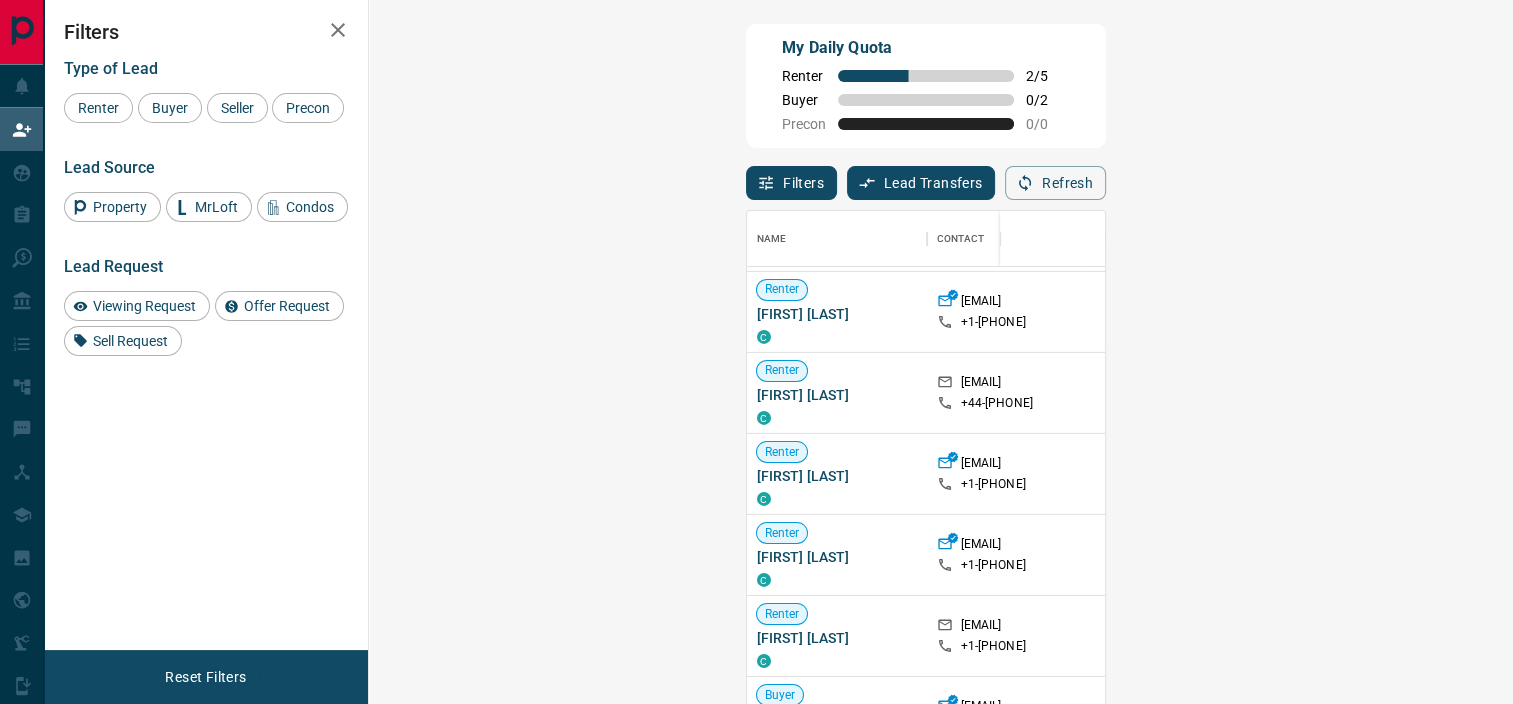 scroll, scrollTop: 16, scrollLeft: 16, axis: both 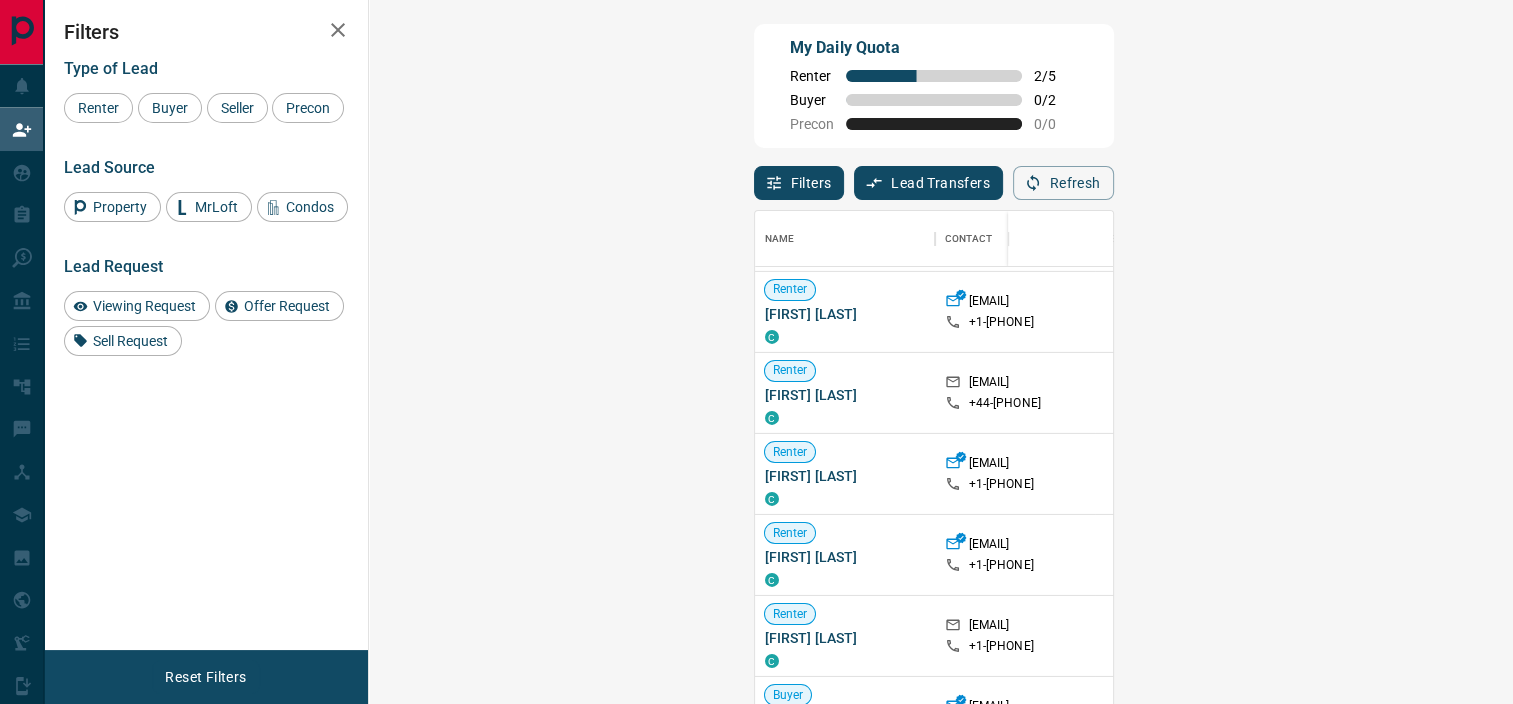 click 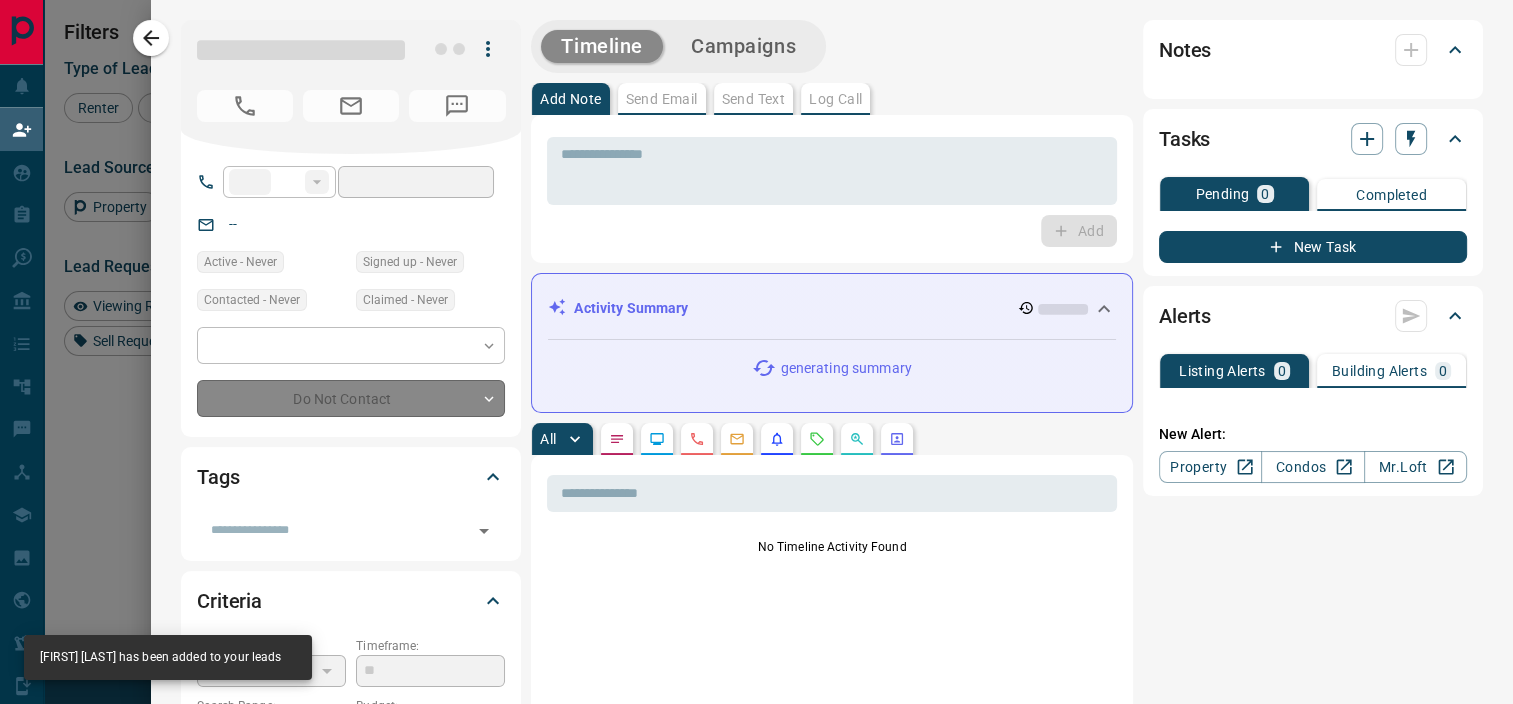 type on "**" 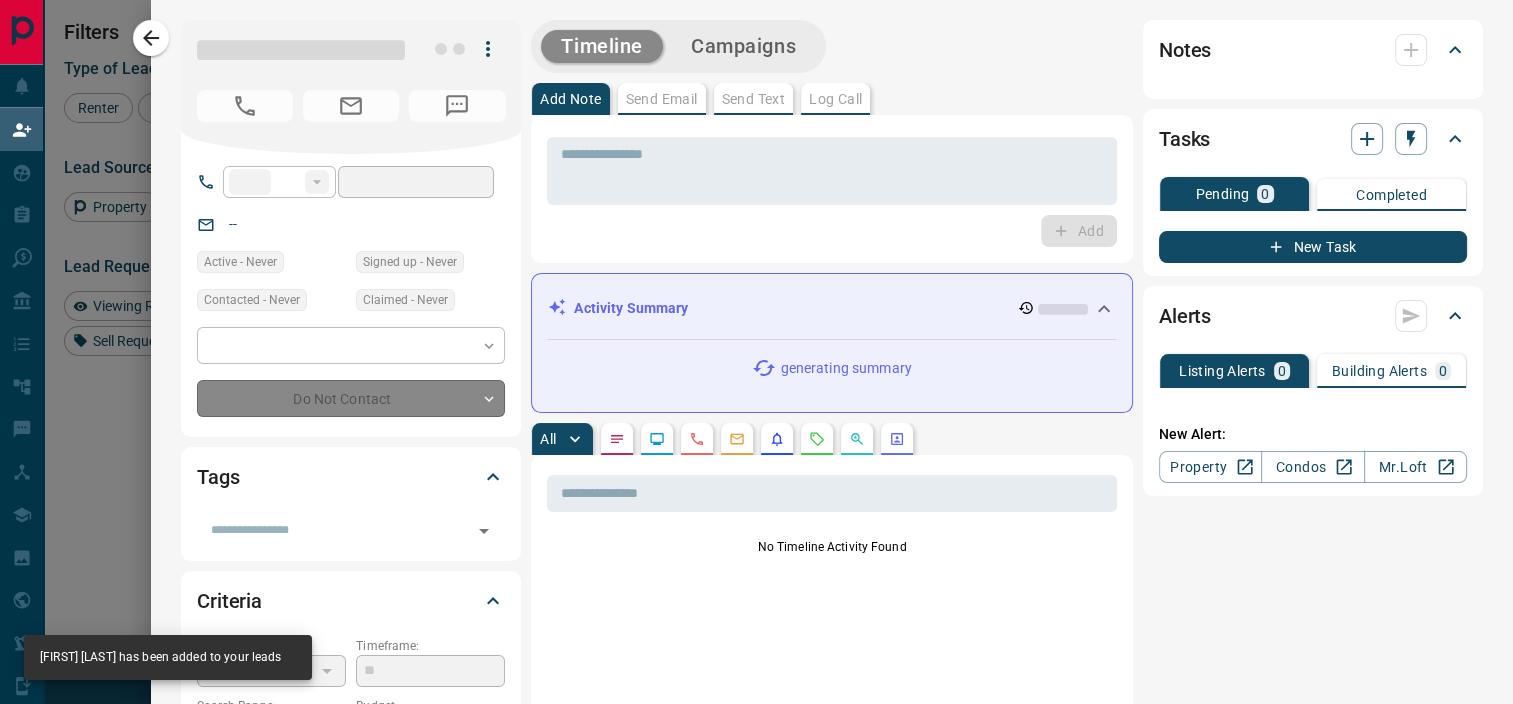 type on "**********" 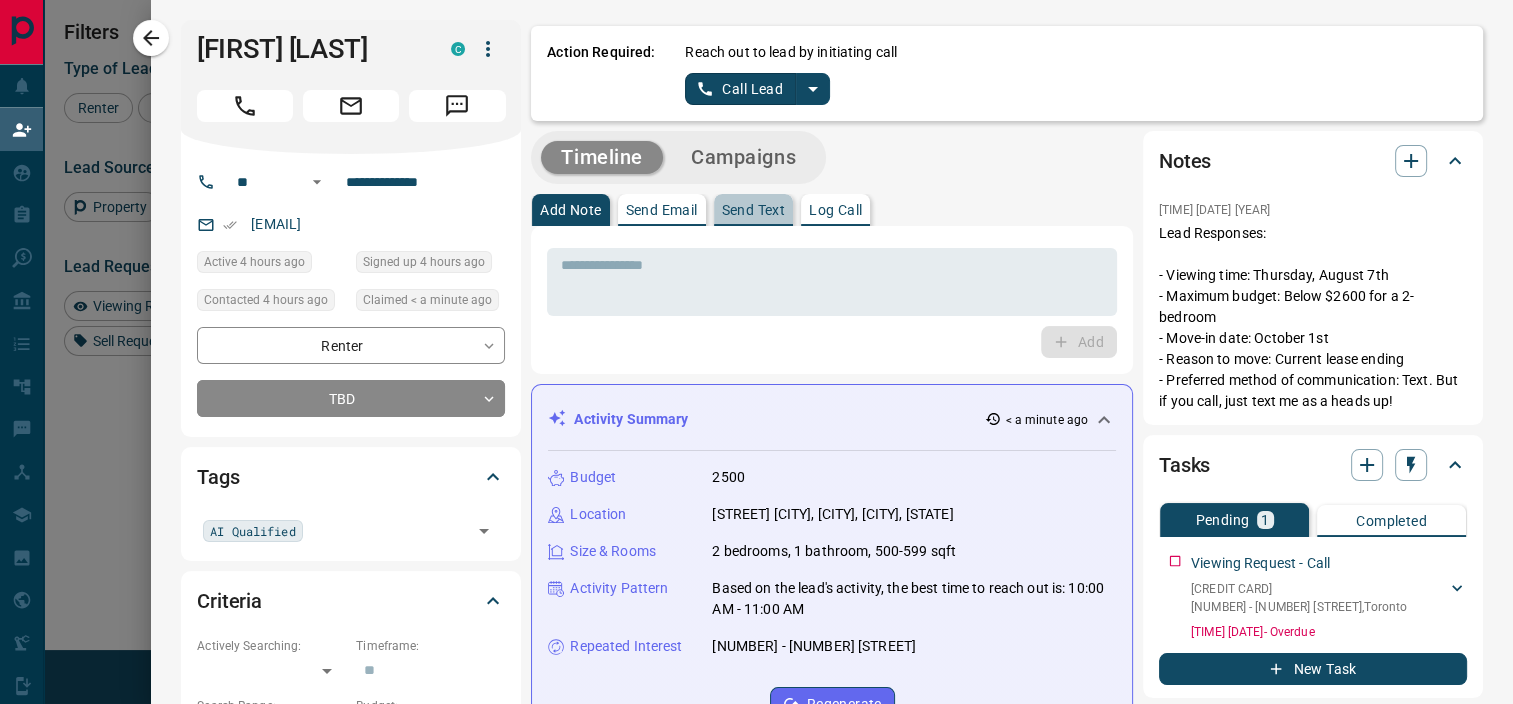 click on "Send Text" at bounding box center [754, 210] 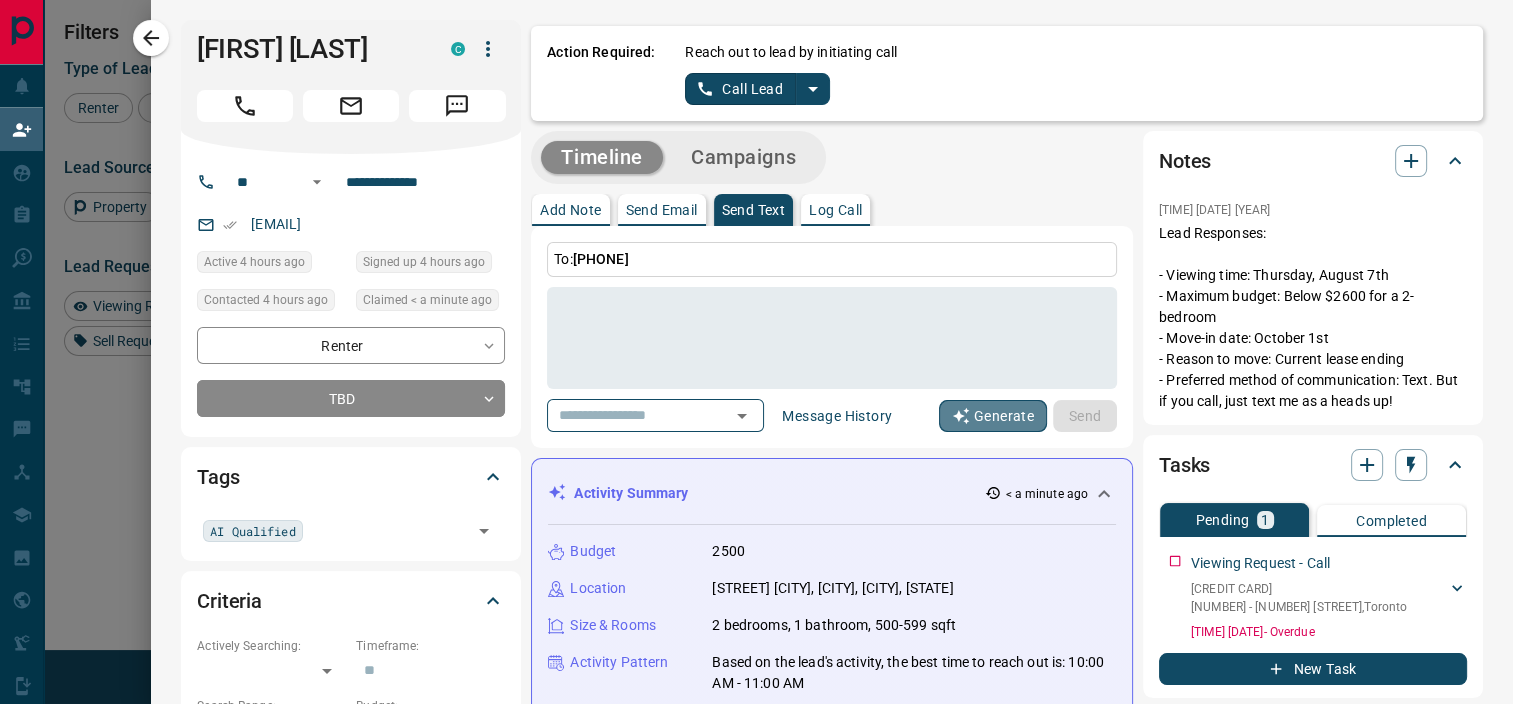 click on "Generate" at bounding box center (993, 416) 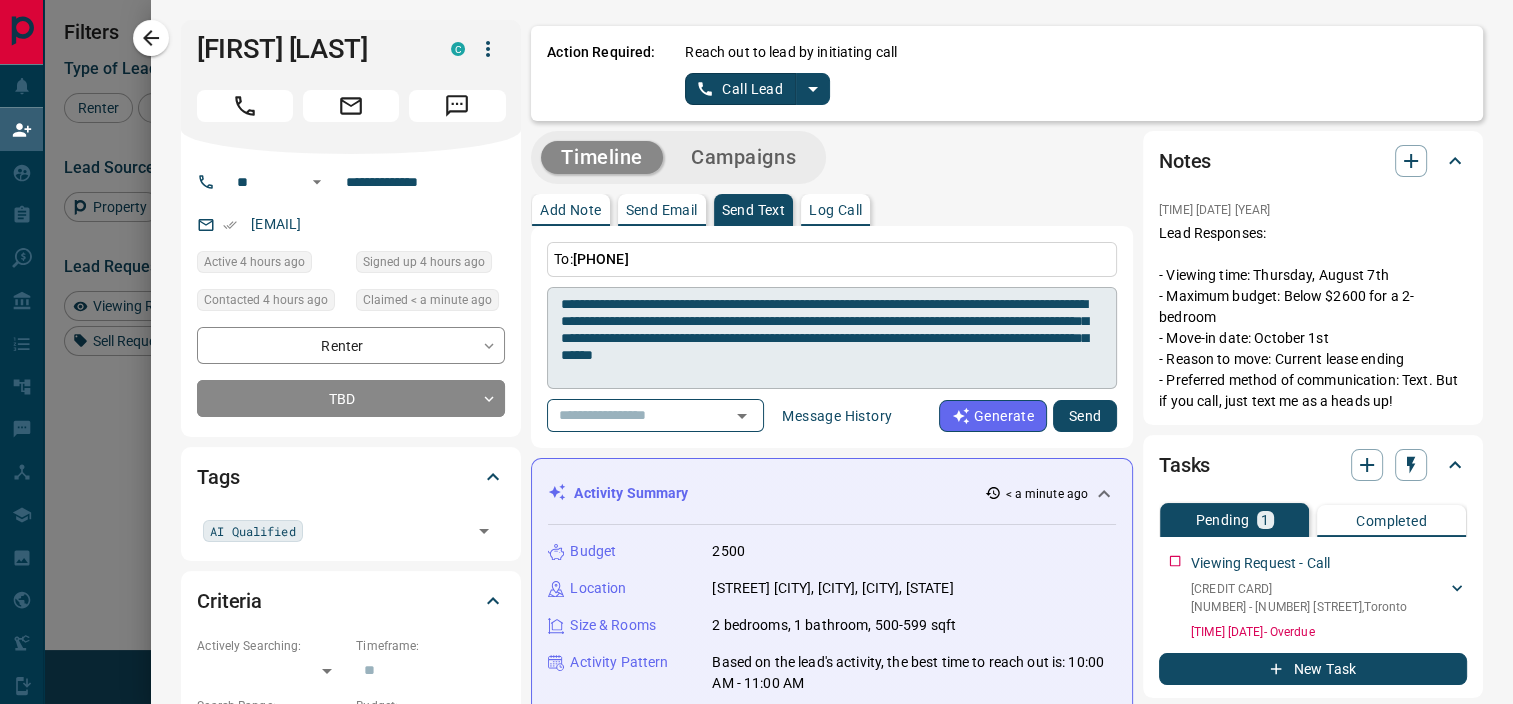 click on "**********" at bounding box center (831, 338) 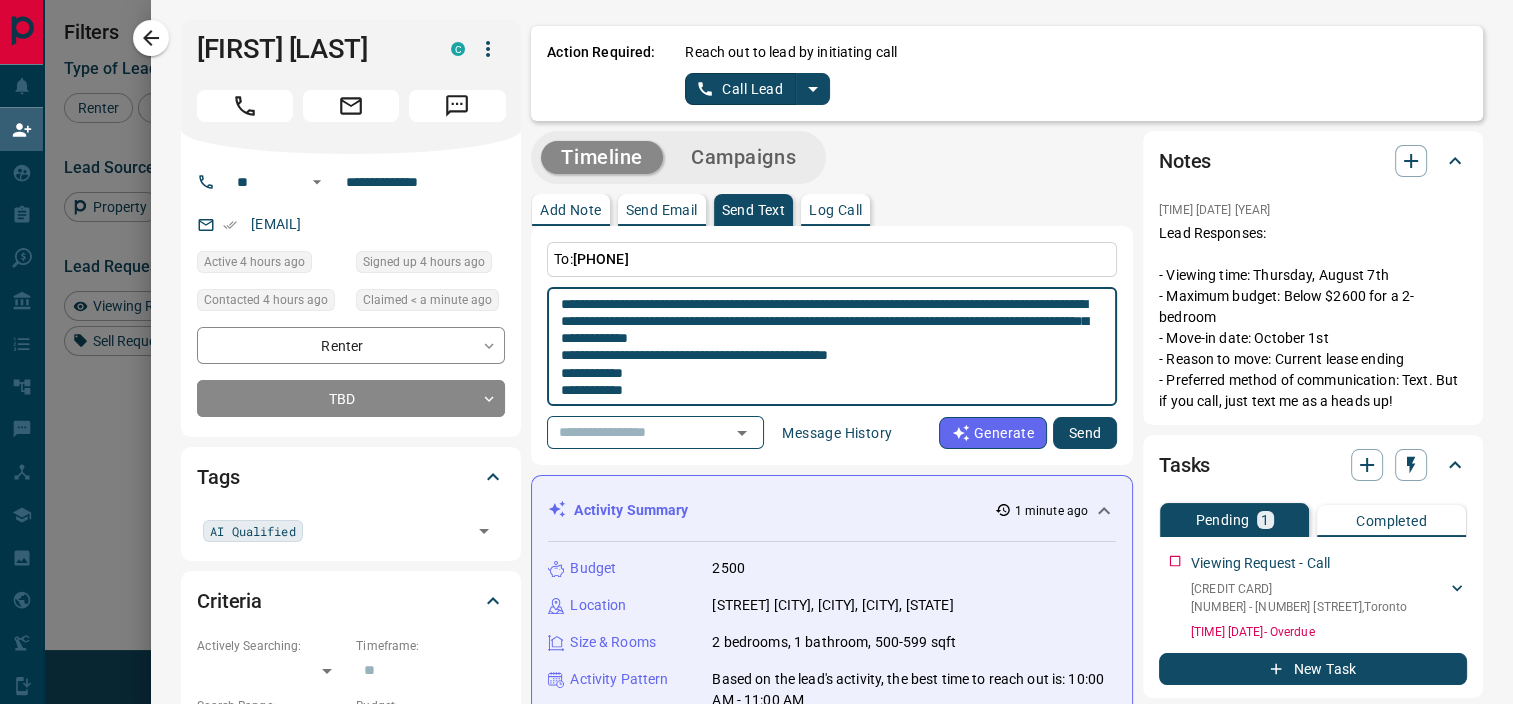 scroll, scrollTop: 18, scrollLeft: 0, axis: vertical 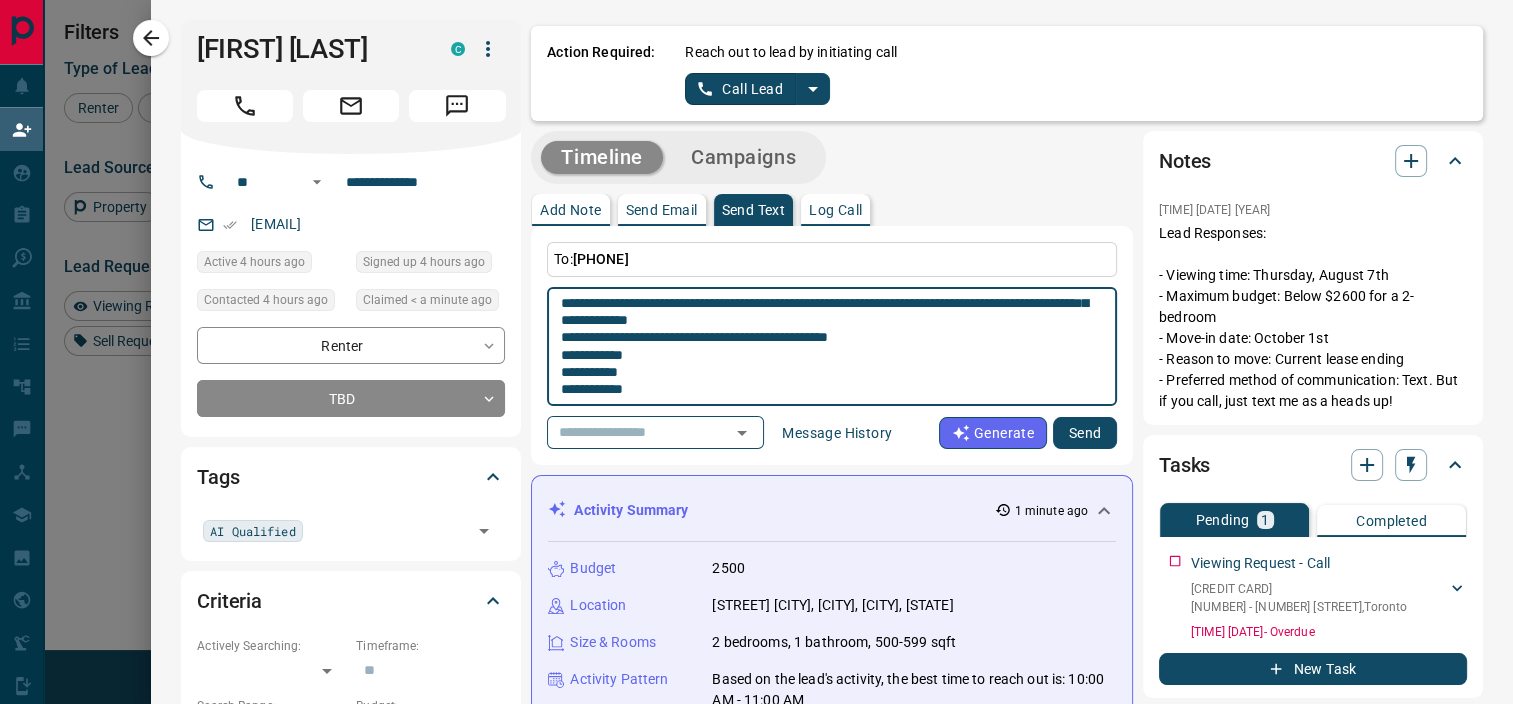 type on "**********" 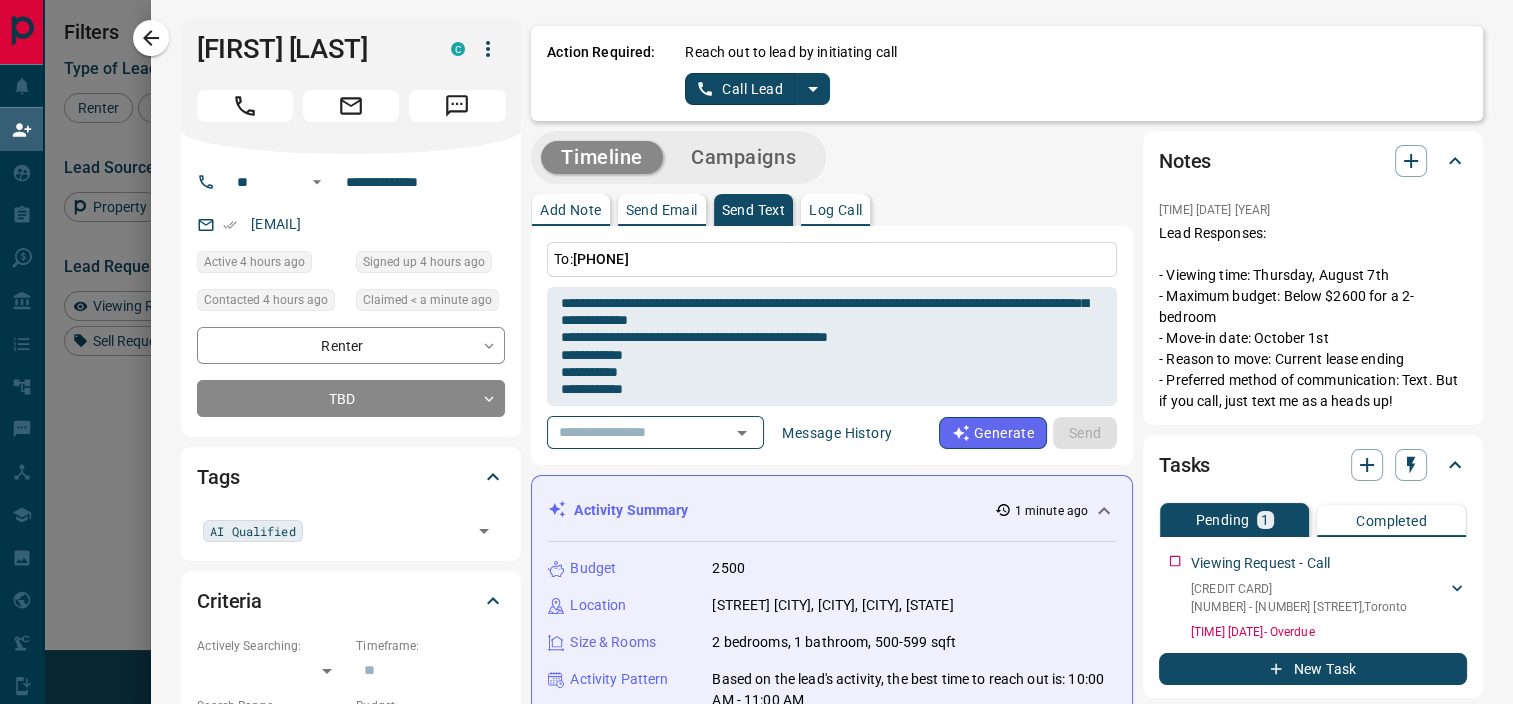 type 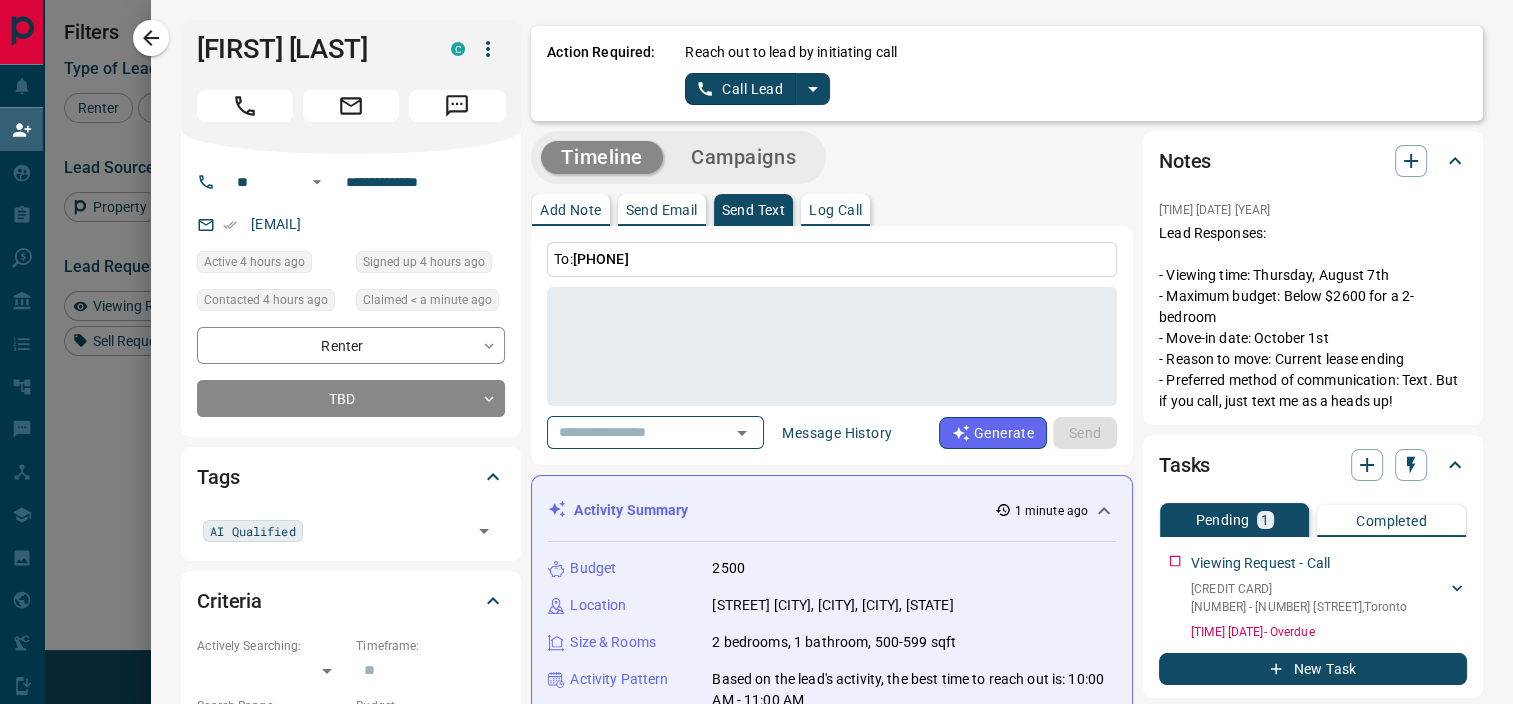 scroll, scrollTop: 0, scrollLeft: 0, axis: both 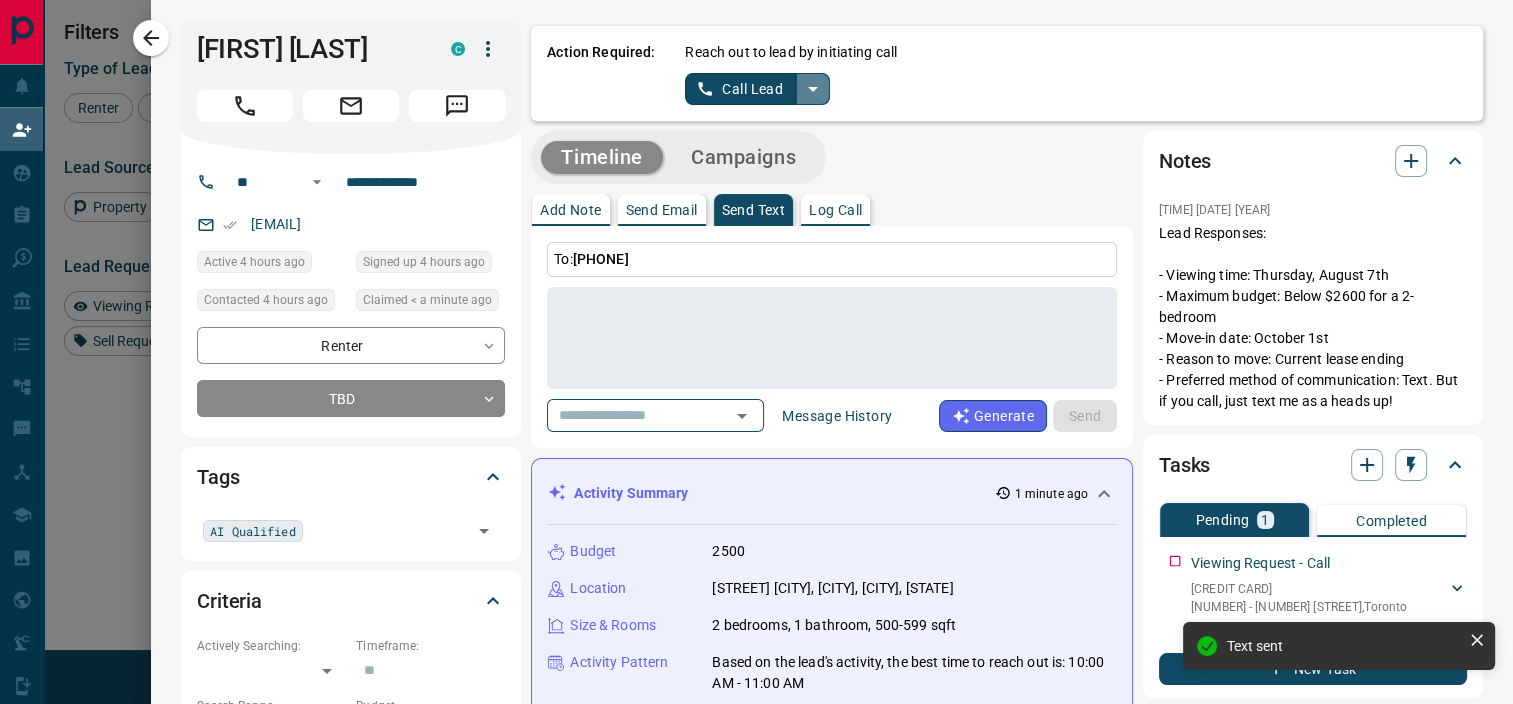 click 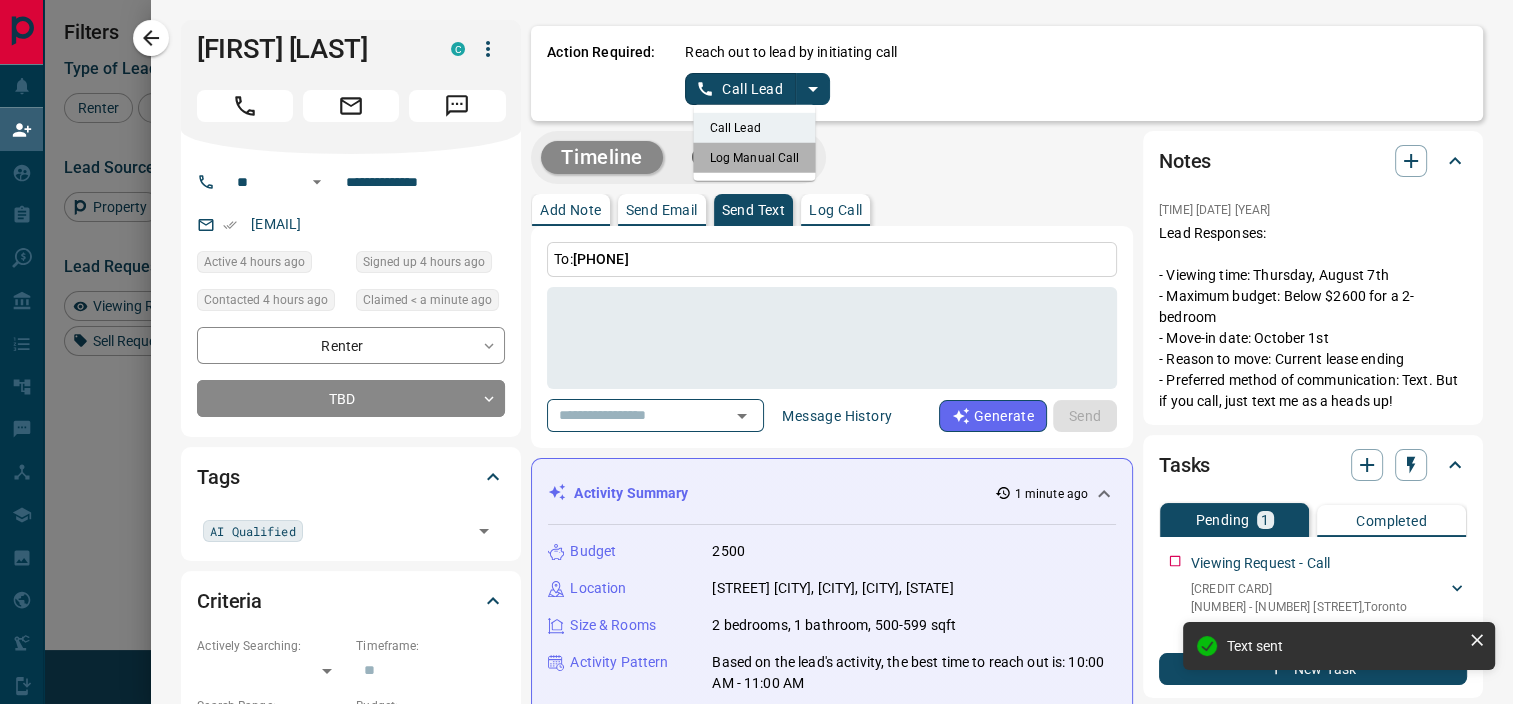 click on "Log Manual Call" at bounding box center [755, 158] 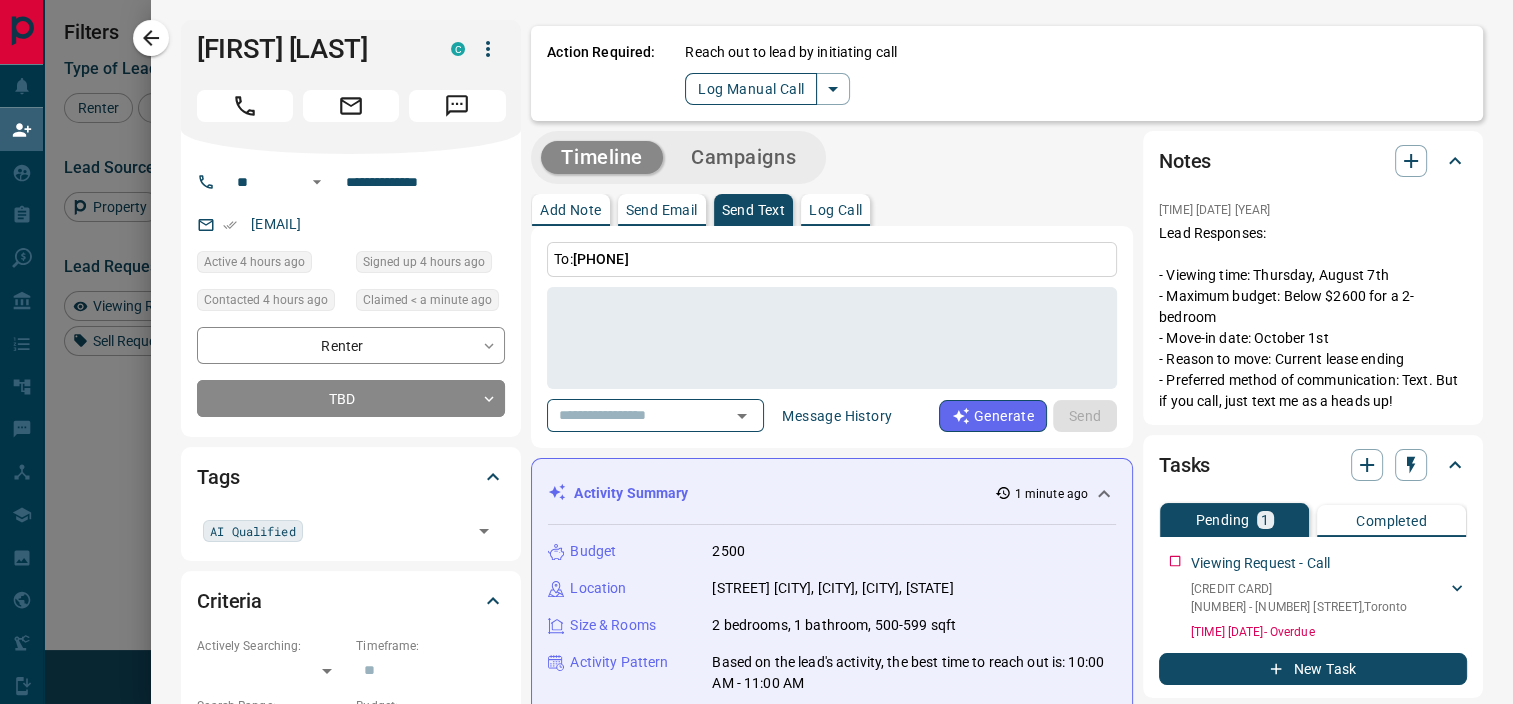click on "Log Manual Call" at bounding box center (751, 89) 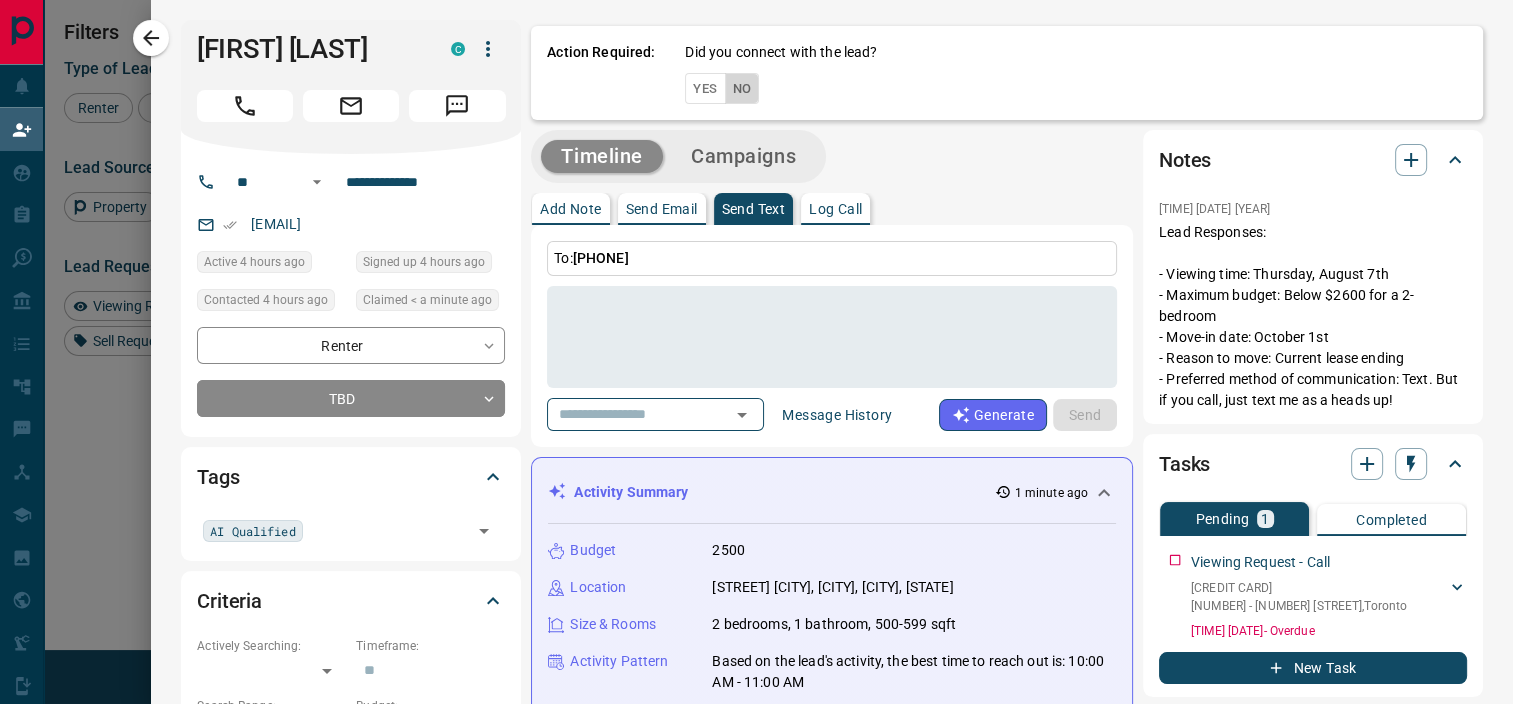 click on "No" at bounding box center (742, 88) 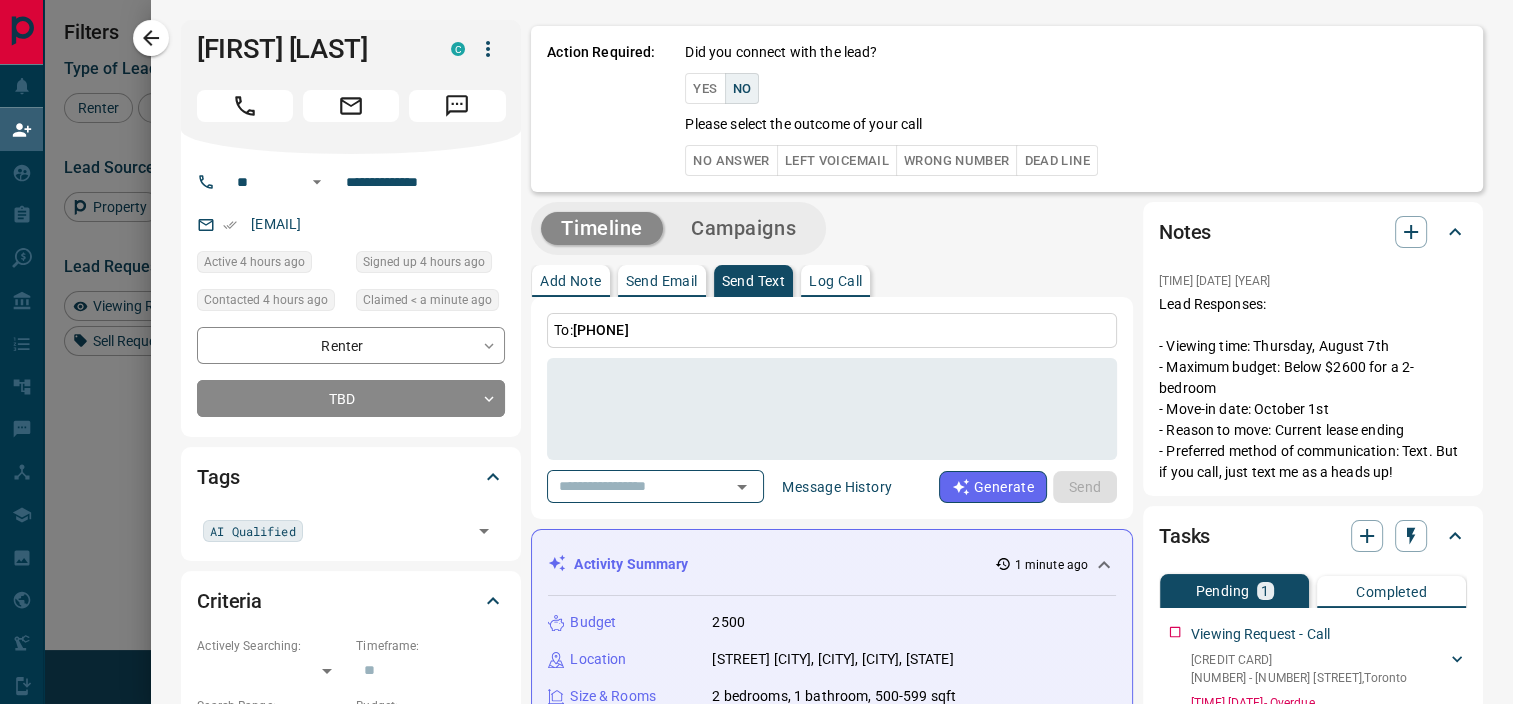 click on "No Answer" at bounding box center (731, 160) 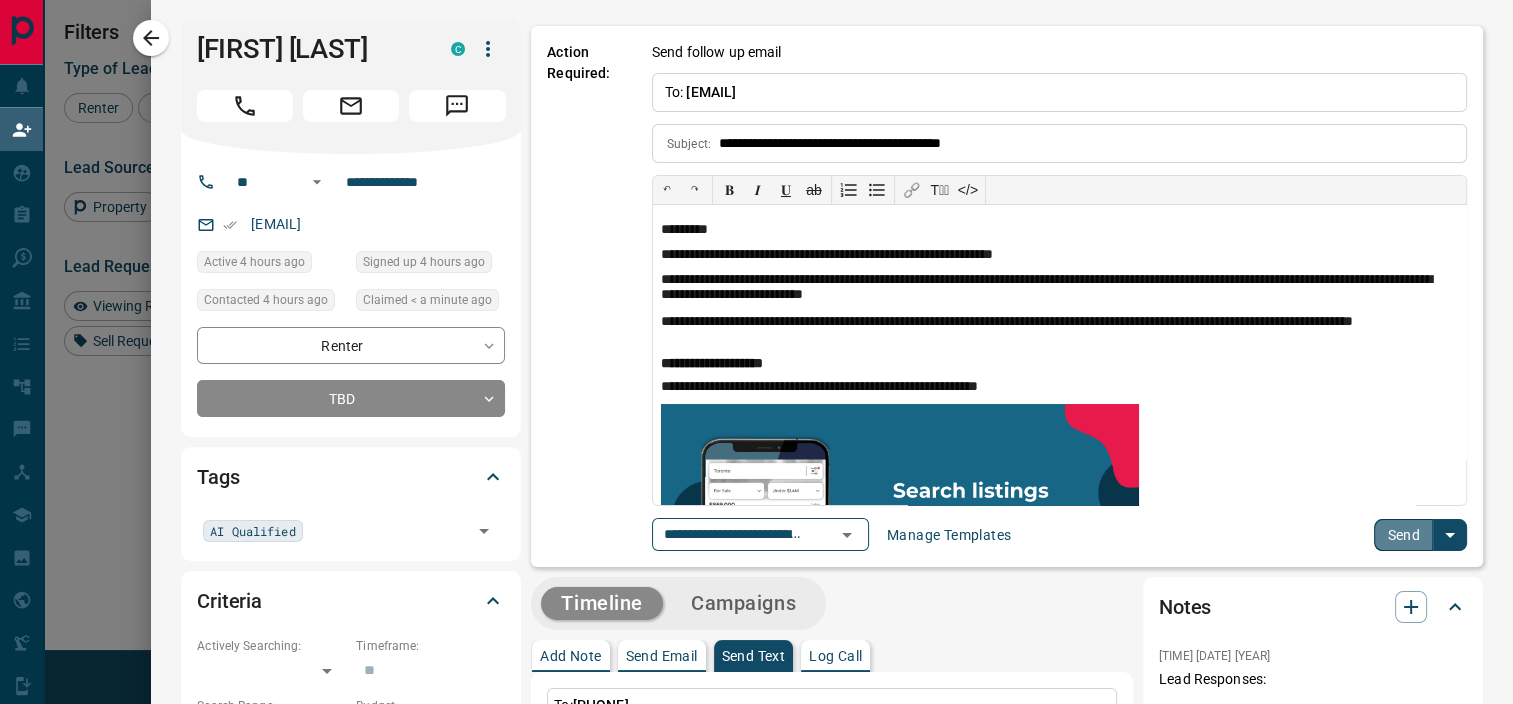 click on "Send" at bounding box center (1403, 535) 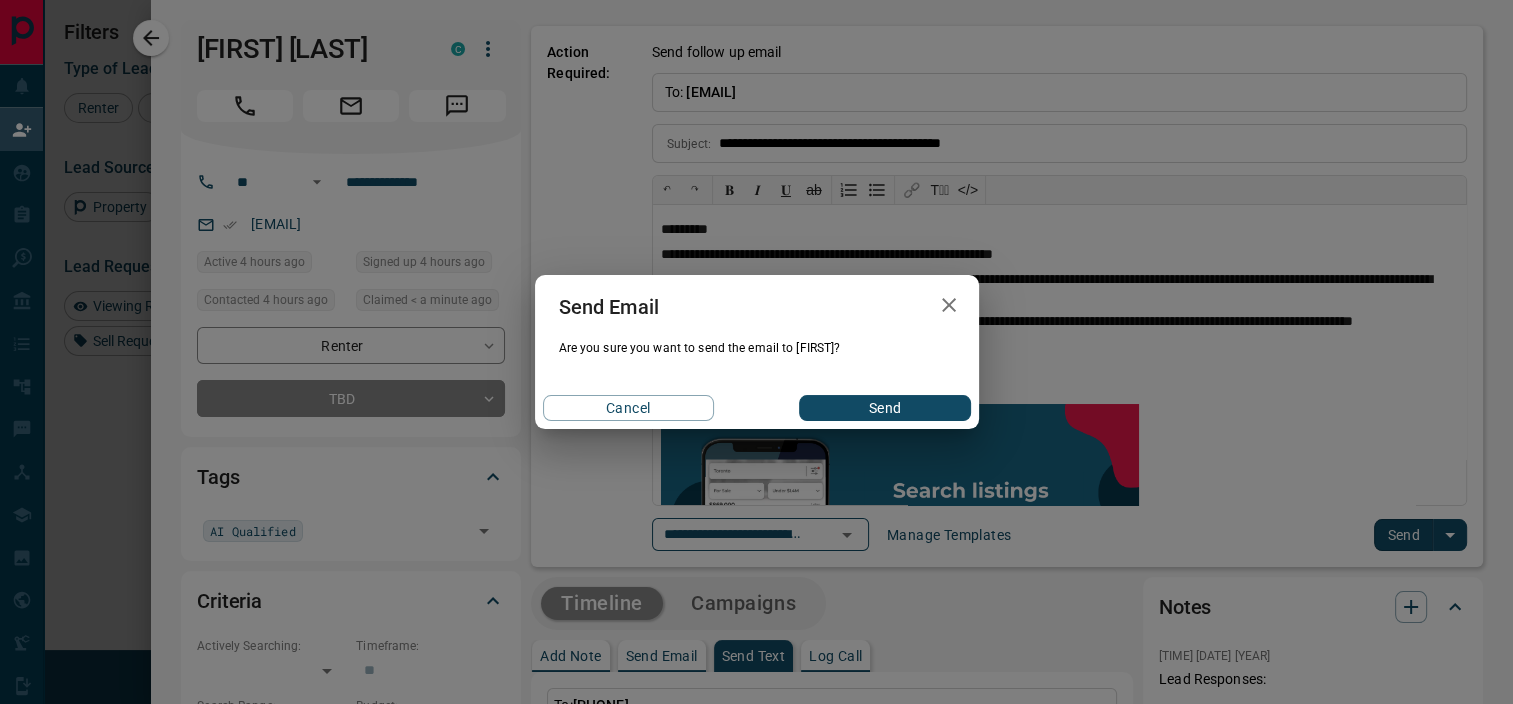 click on "Send" at bounding box center (884, 408) 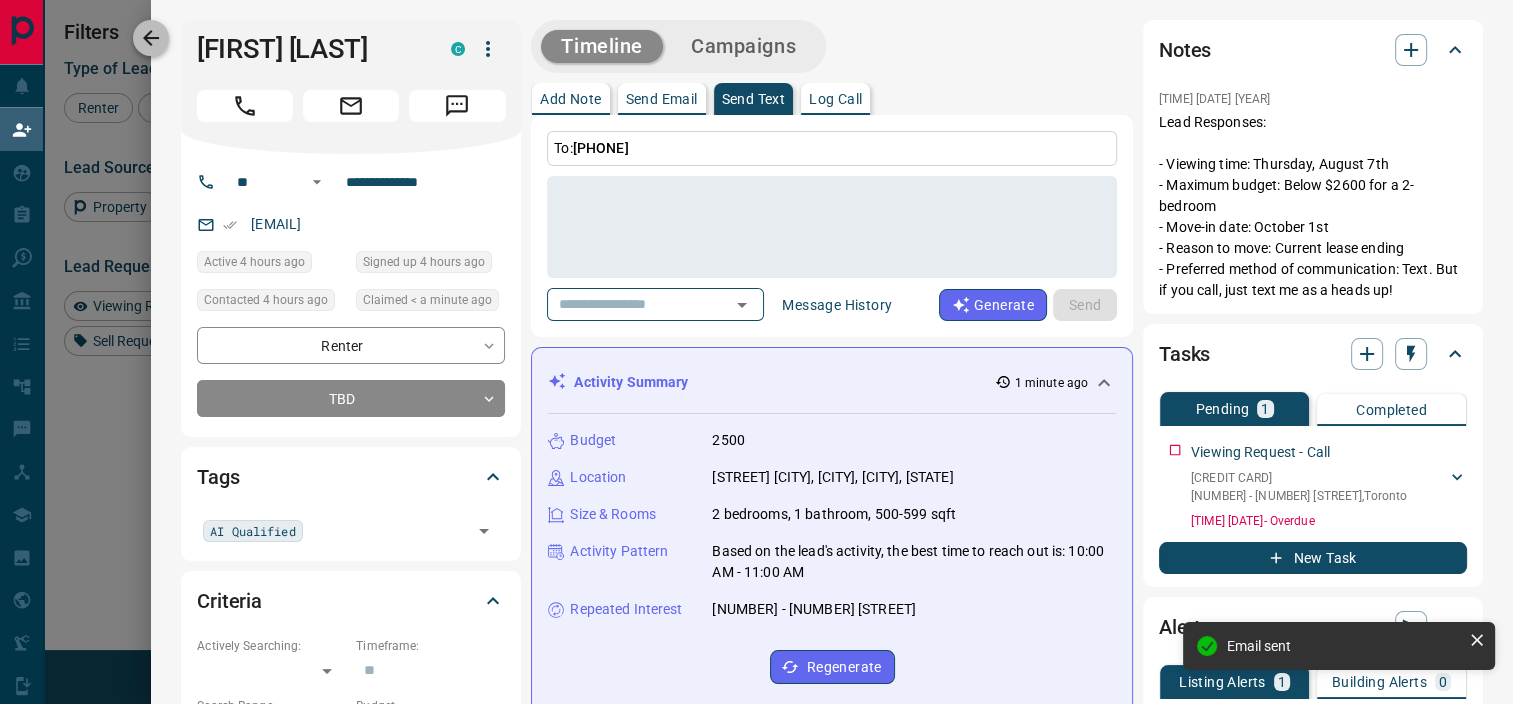 click 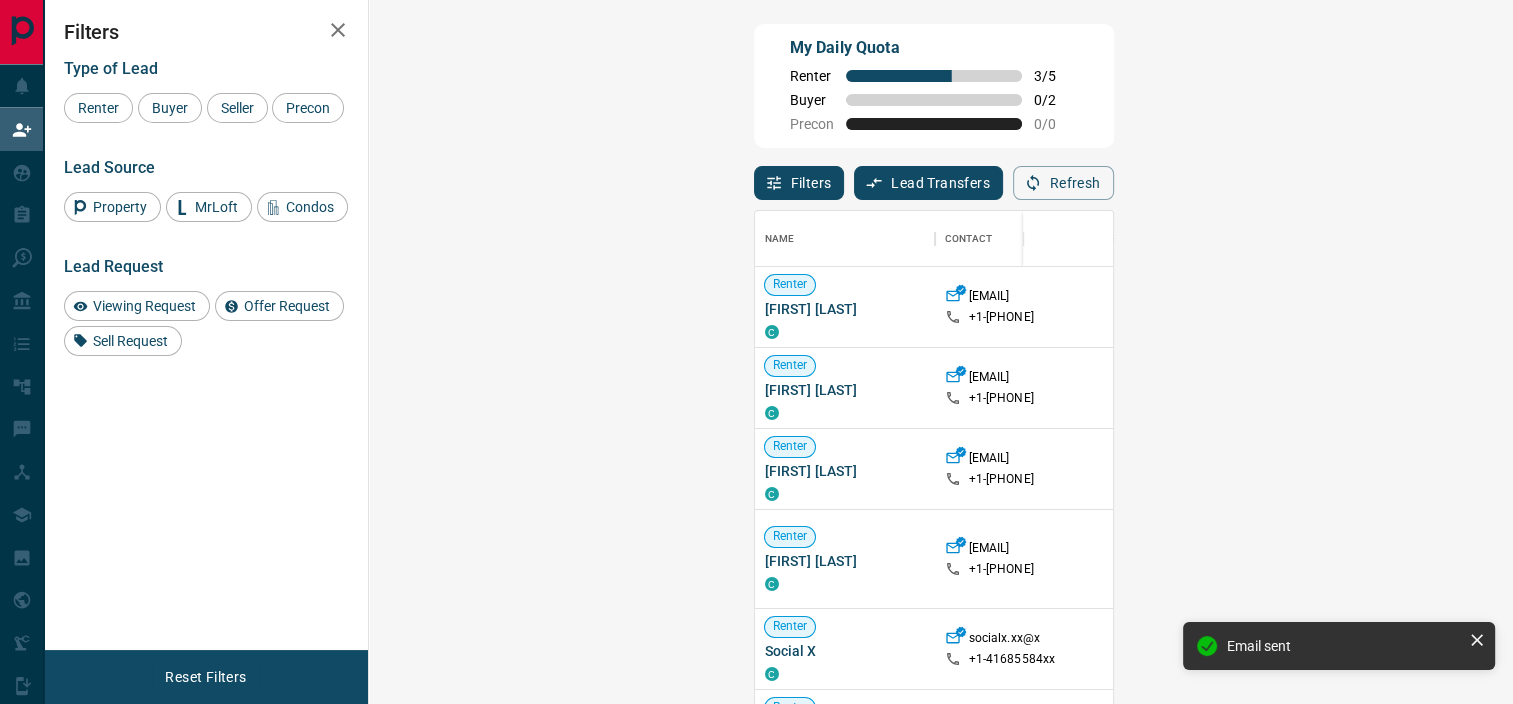 scroll, scrollTop: 16, scrollLeft: 16, axis: both 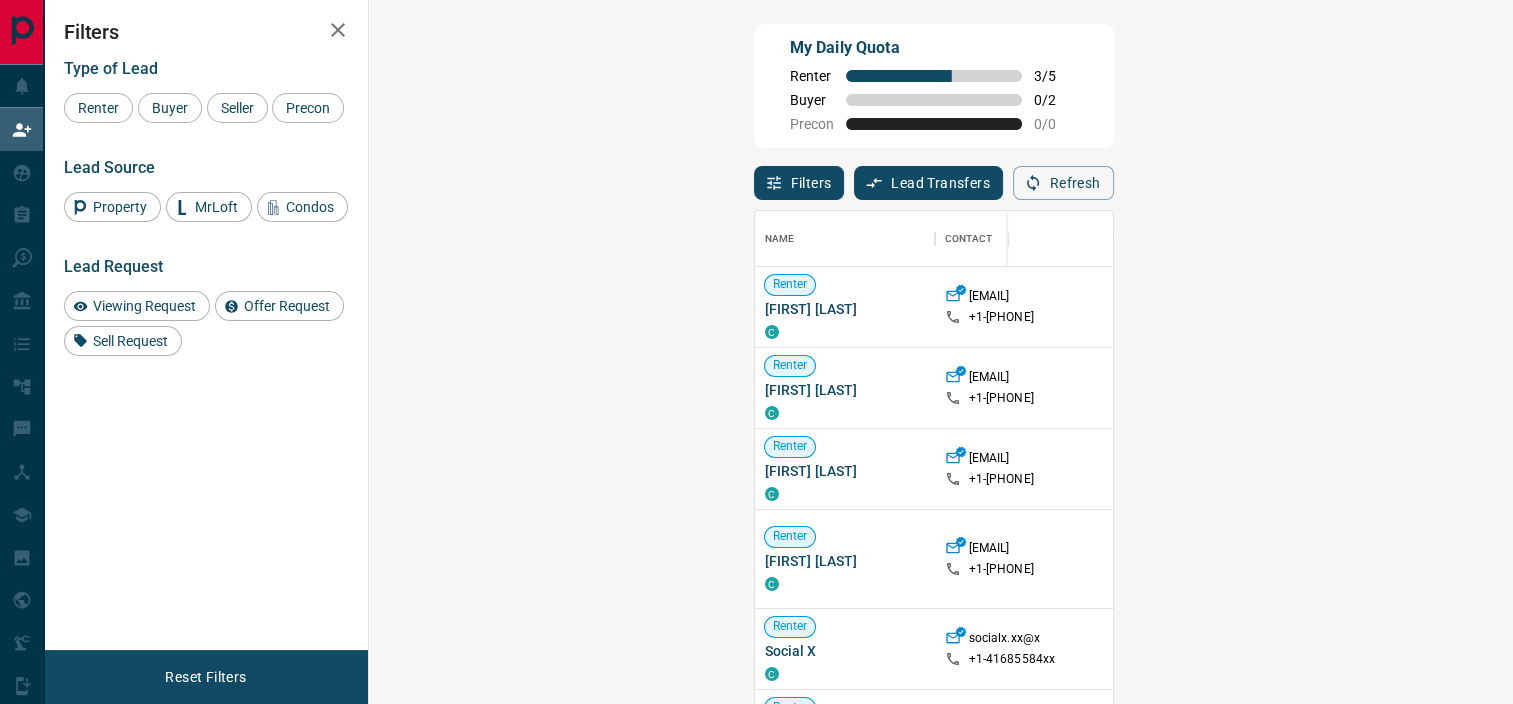 click on "Claim" at bounding box center [1811, 469] 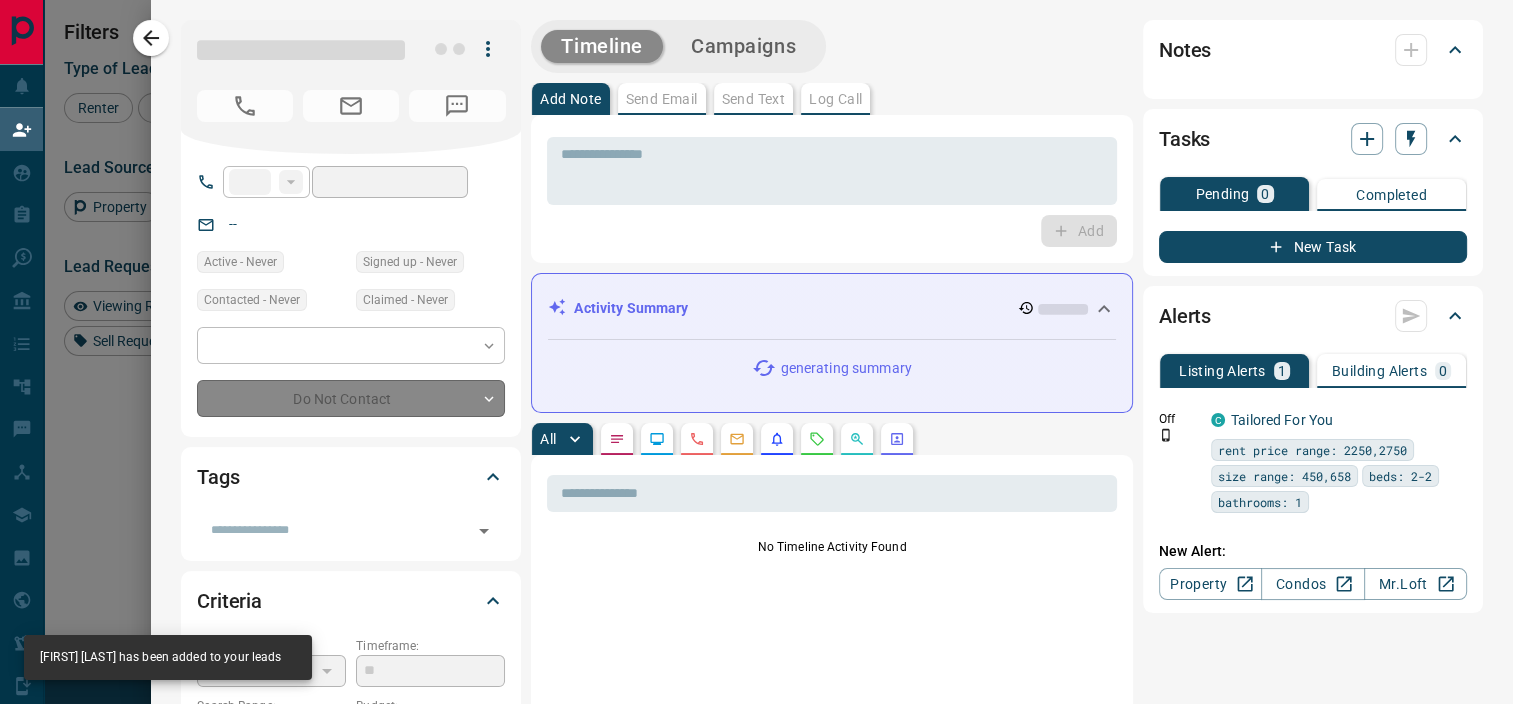 type on "**" 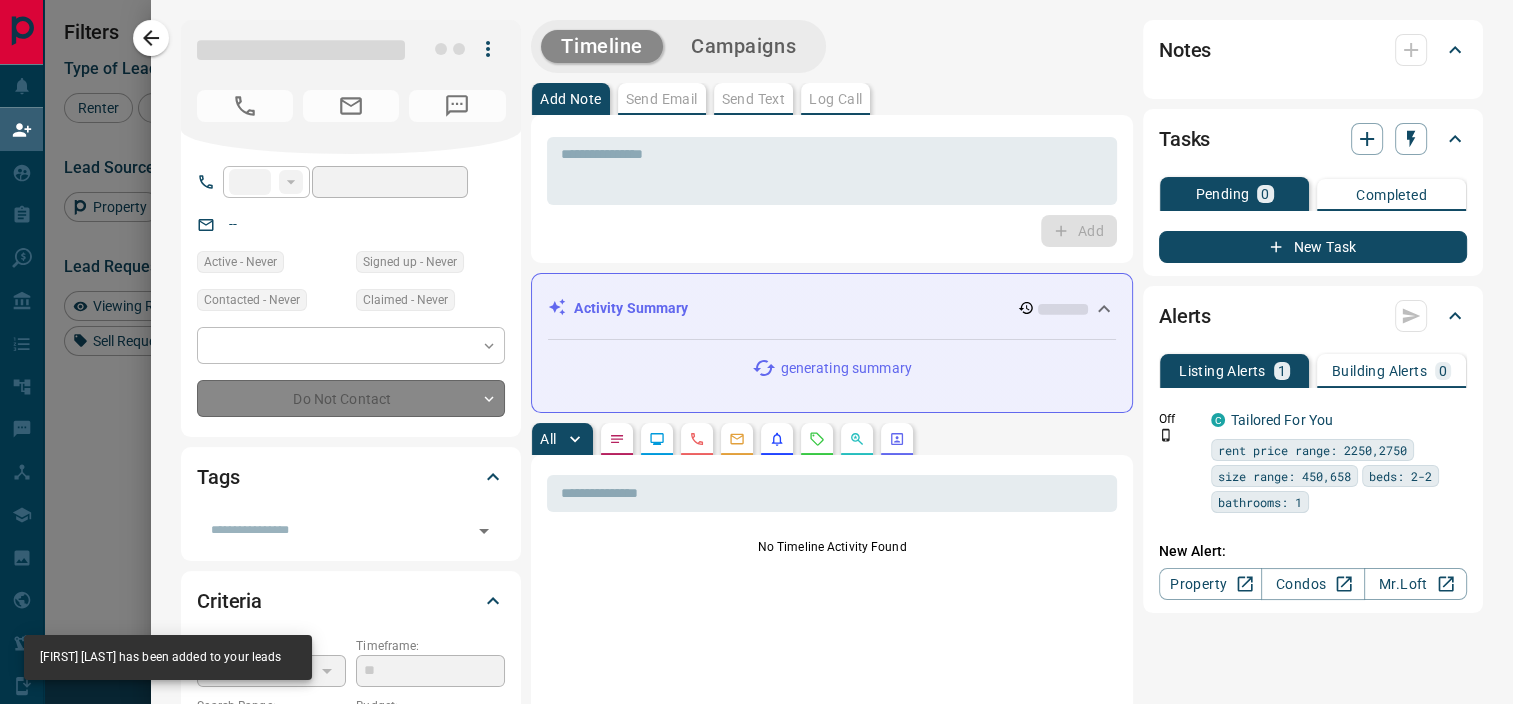 type on "**********" 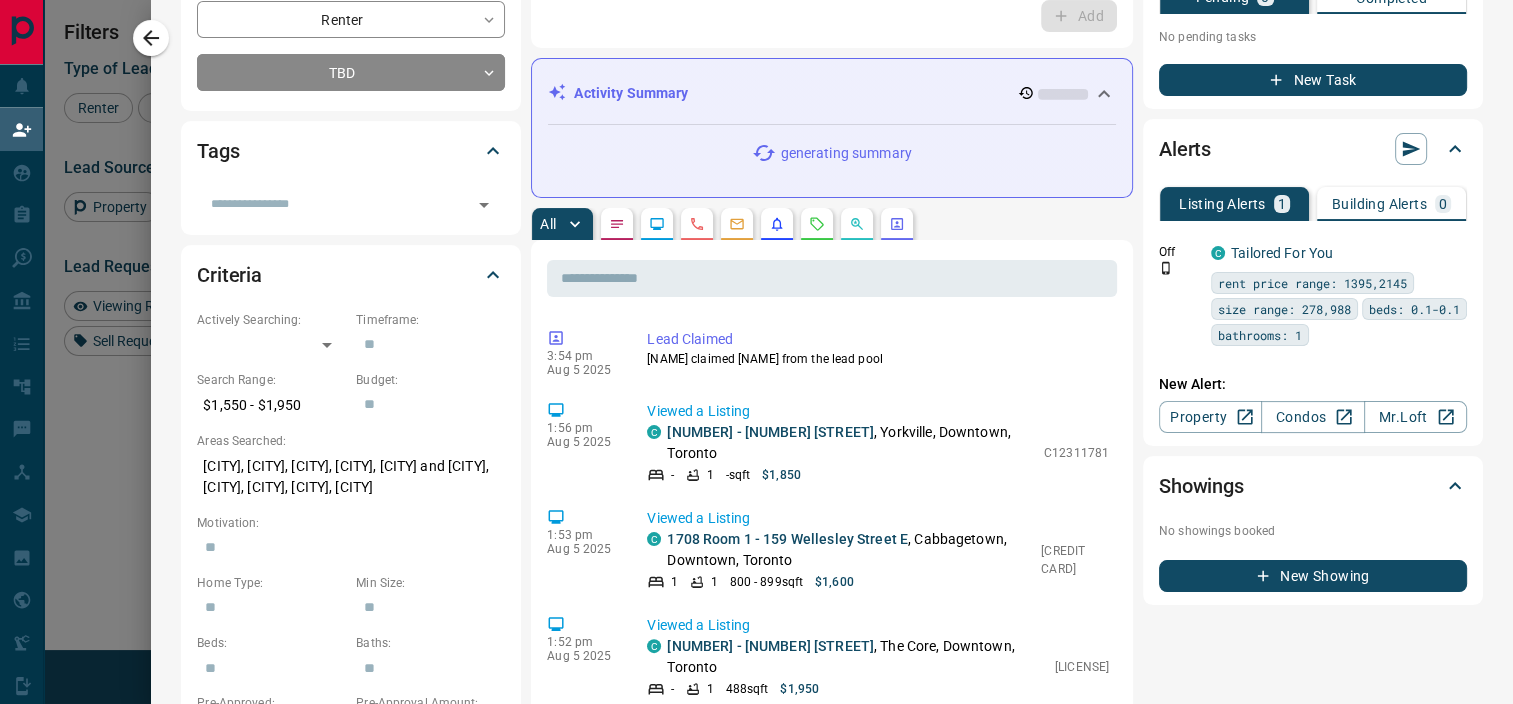 scroll, scrollTop: 0, scrollLeft: 0, axis: both 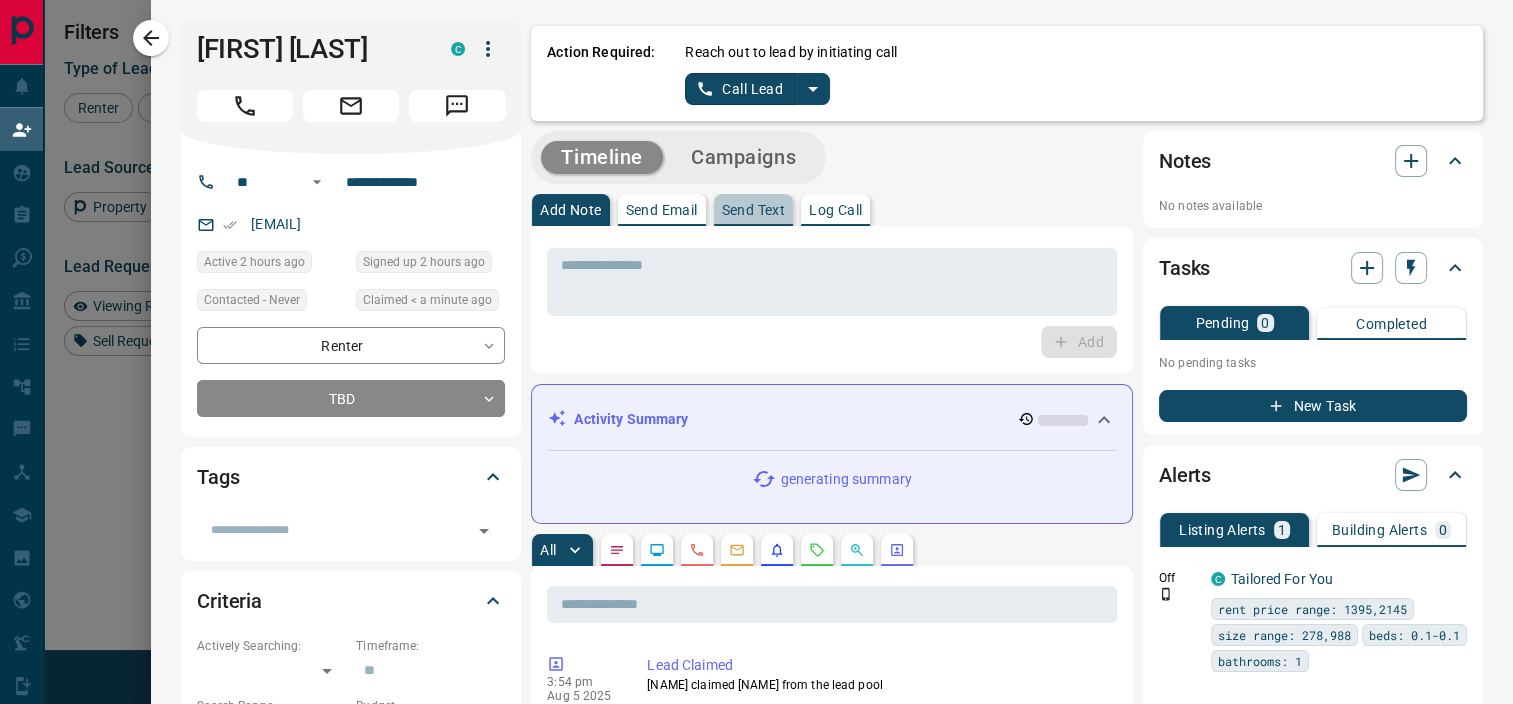 click on "Send Text" at bounding box center [754, 210] 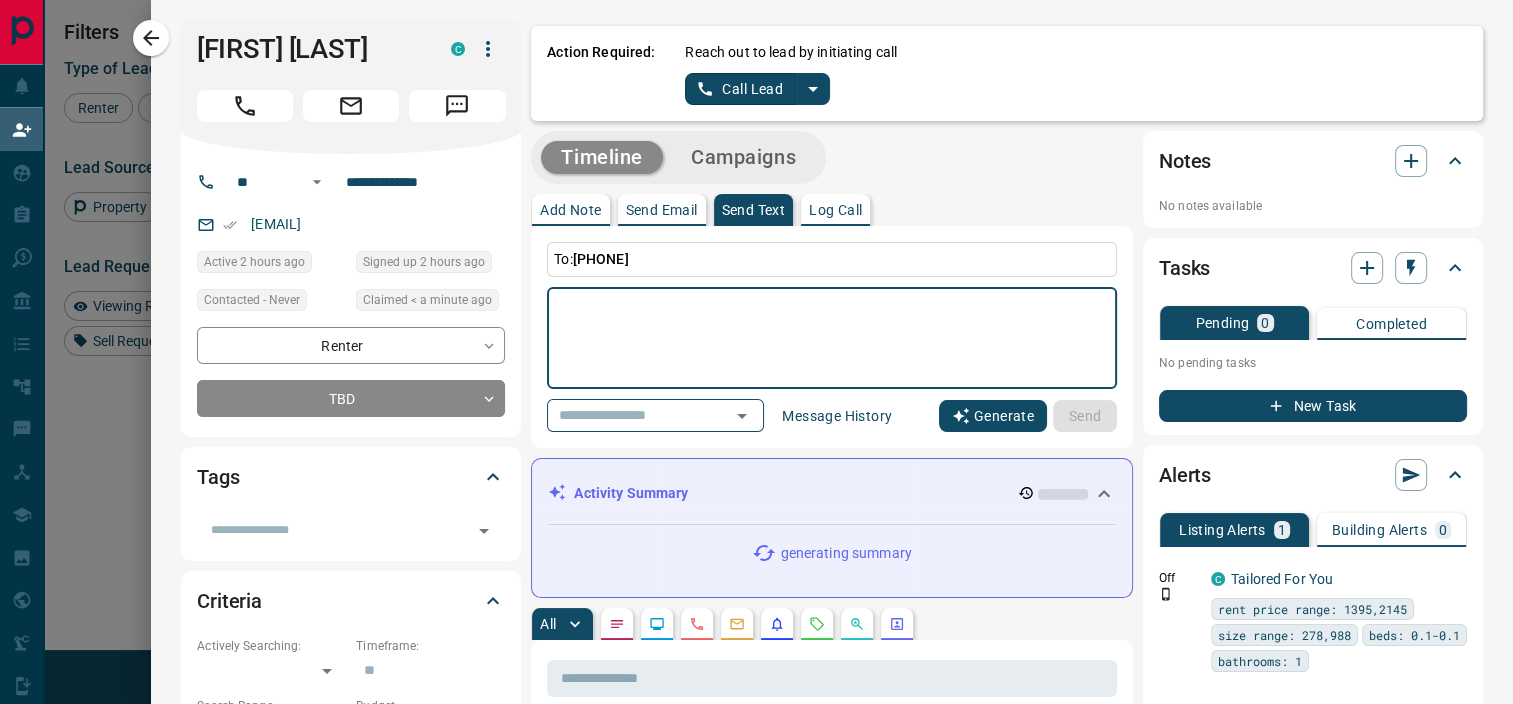 click on "Generate" at bounding box center [993, 416] 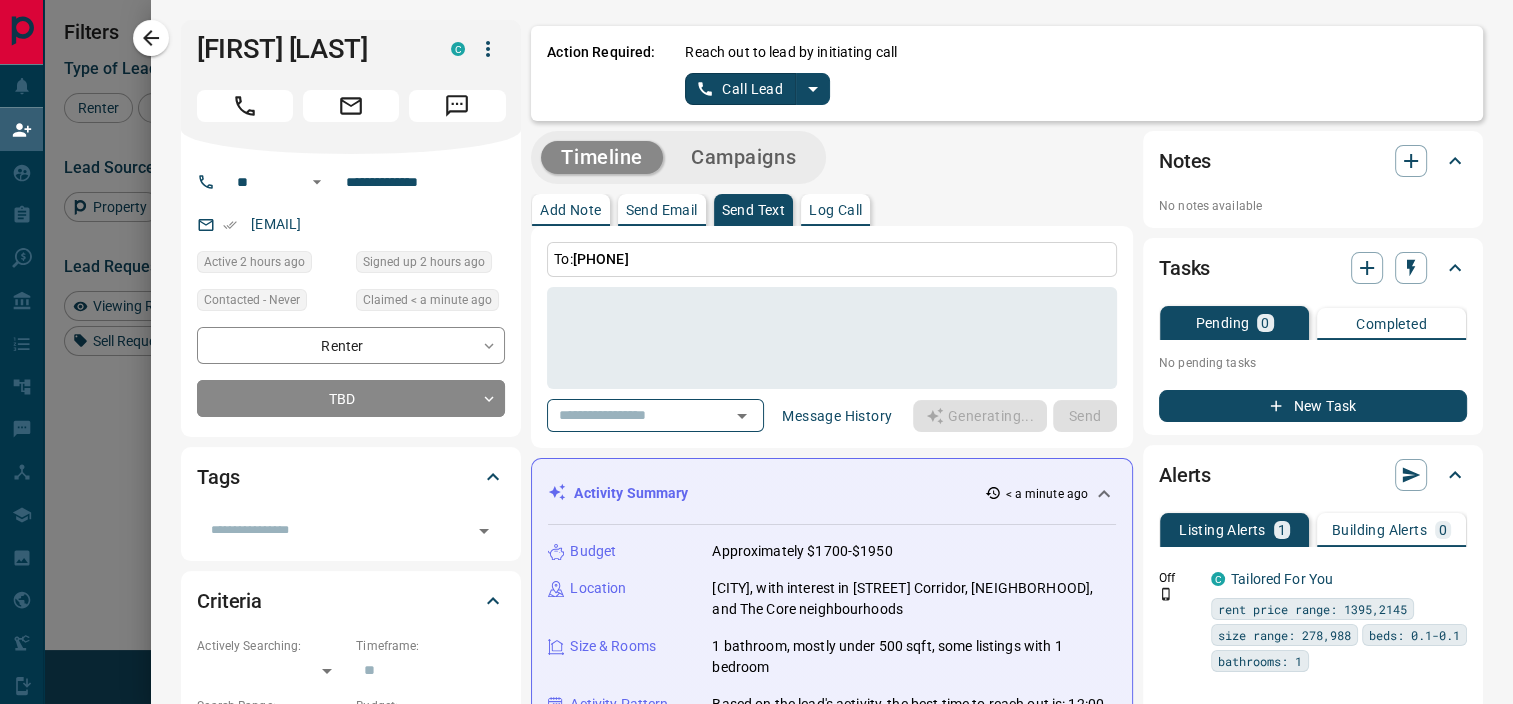 type on "**********" 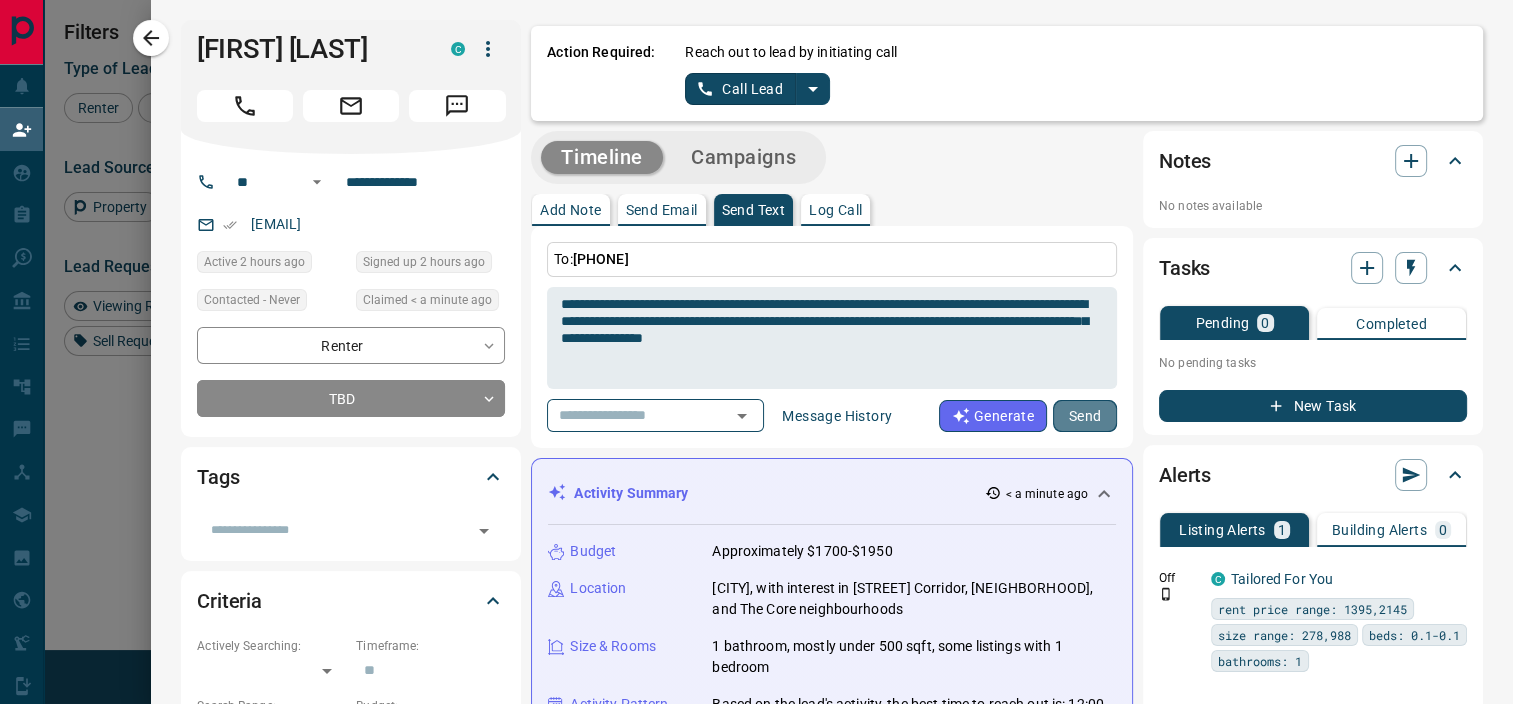 click on "Send" at bounding box center [1085, 416] 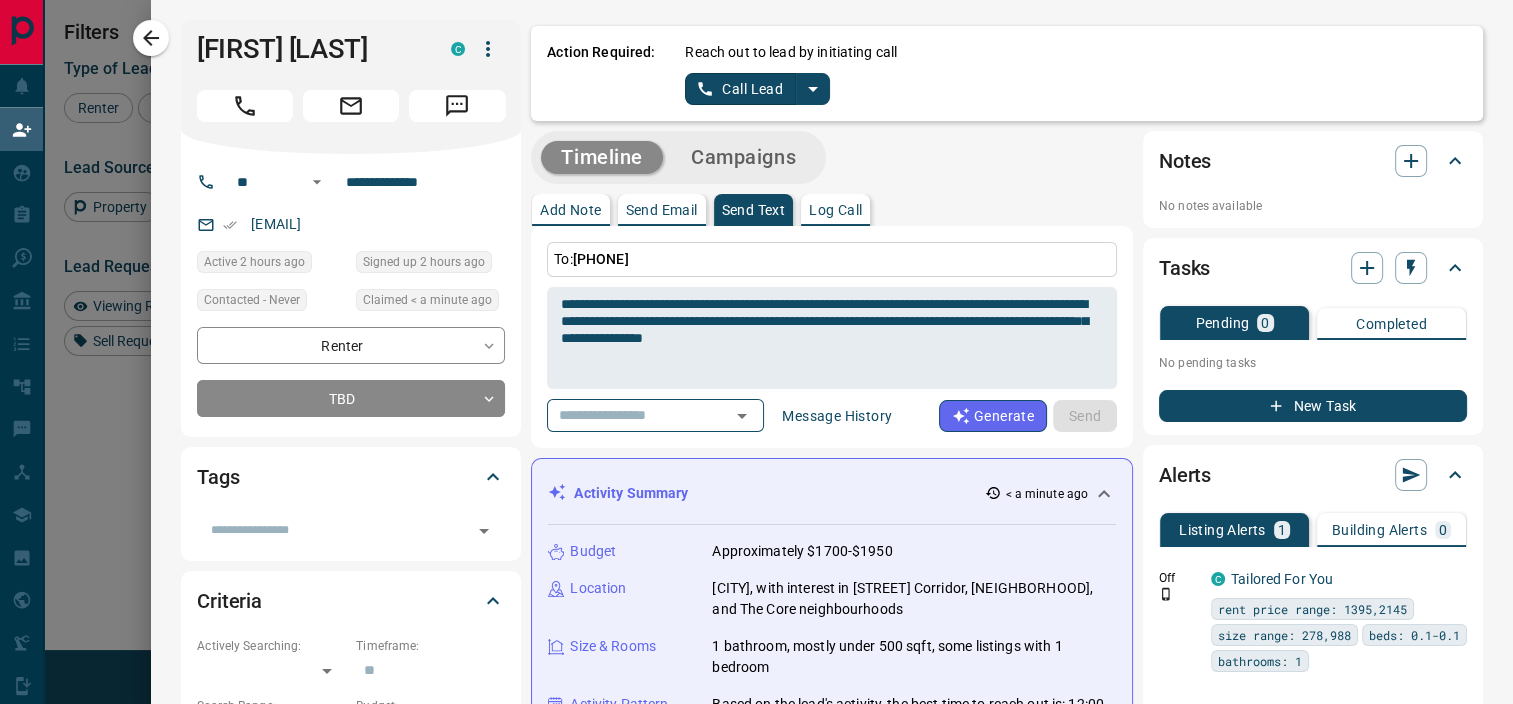 type 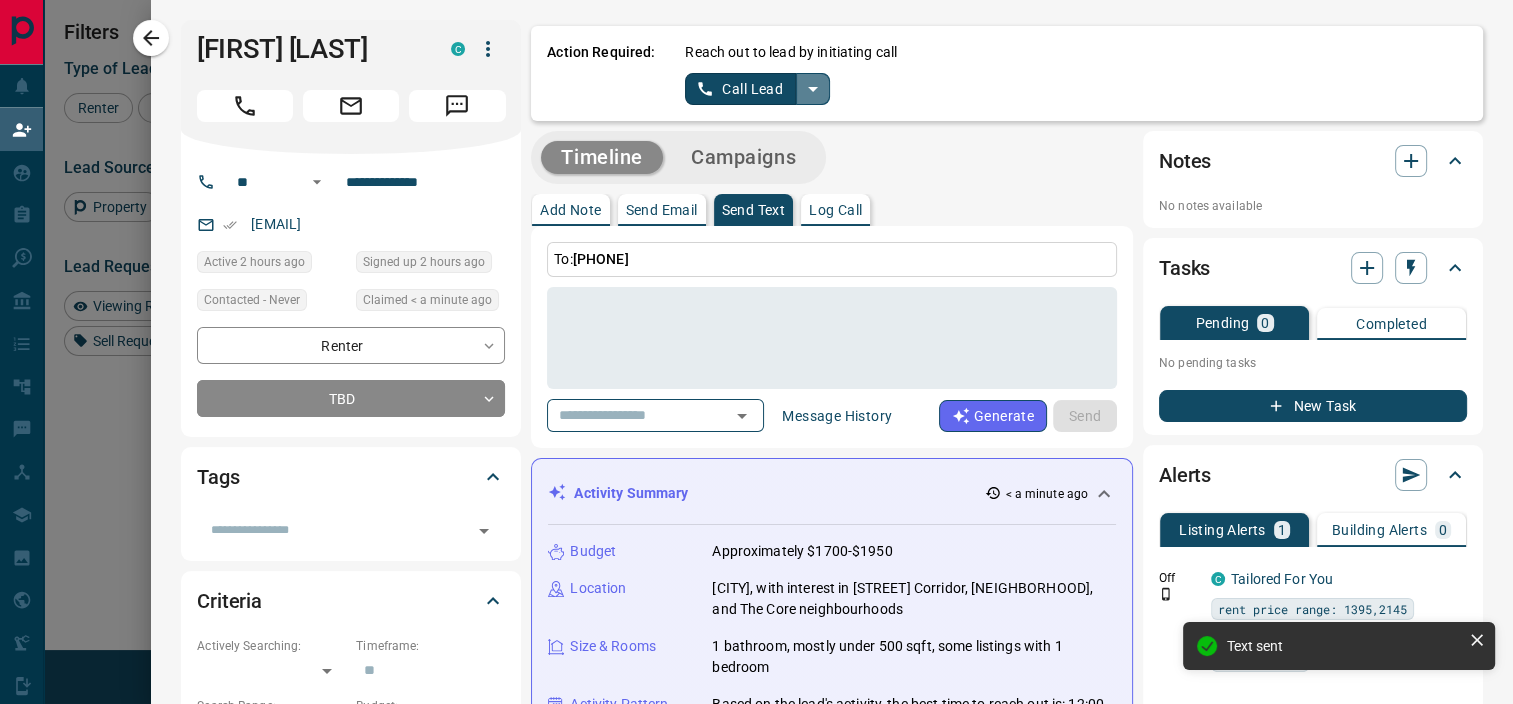 click 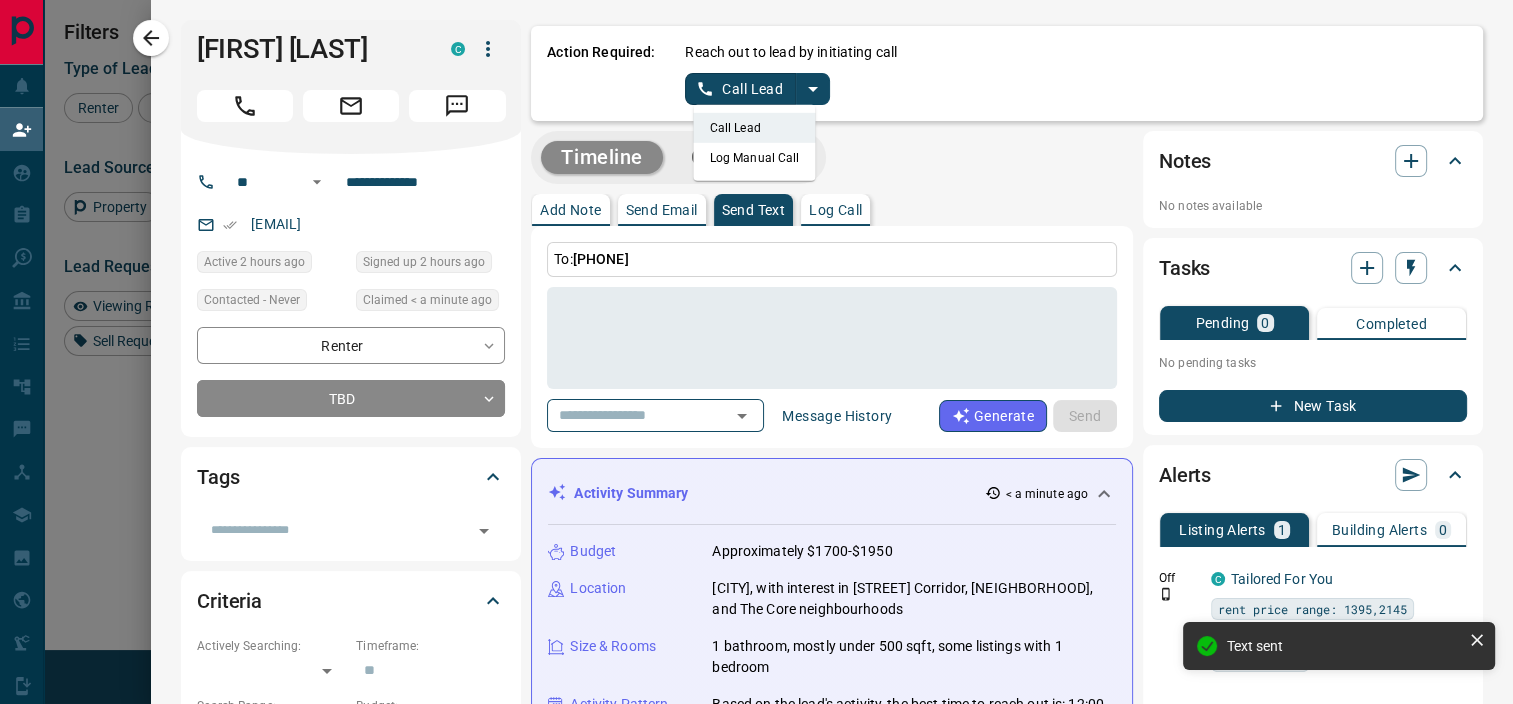 click on "Log Manual Call" at bounding box center [755, 158] 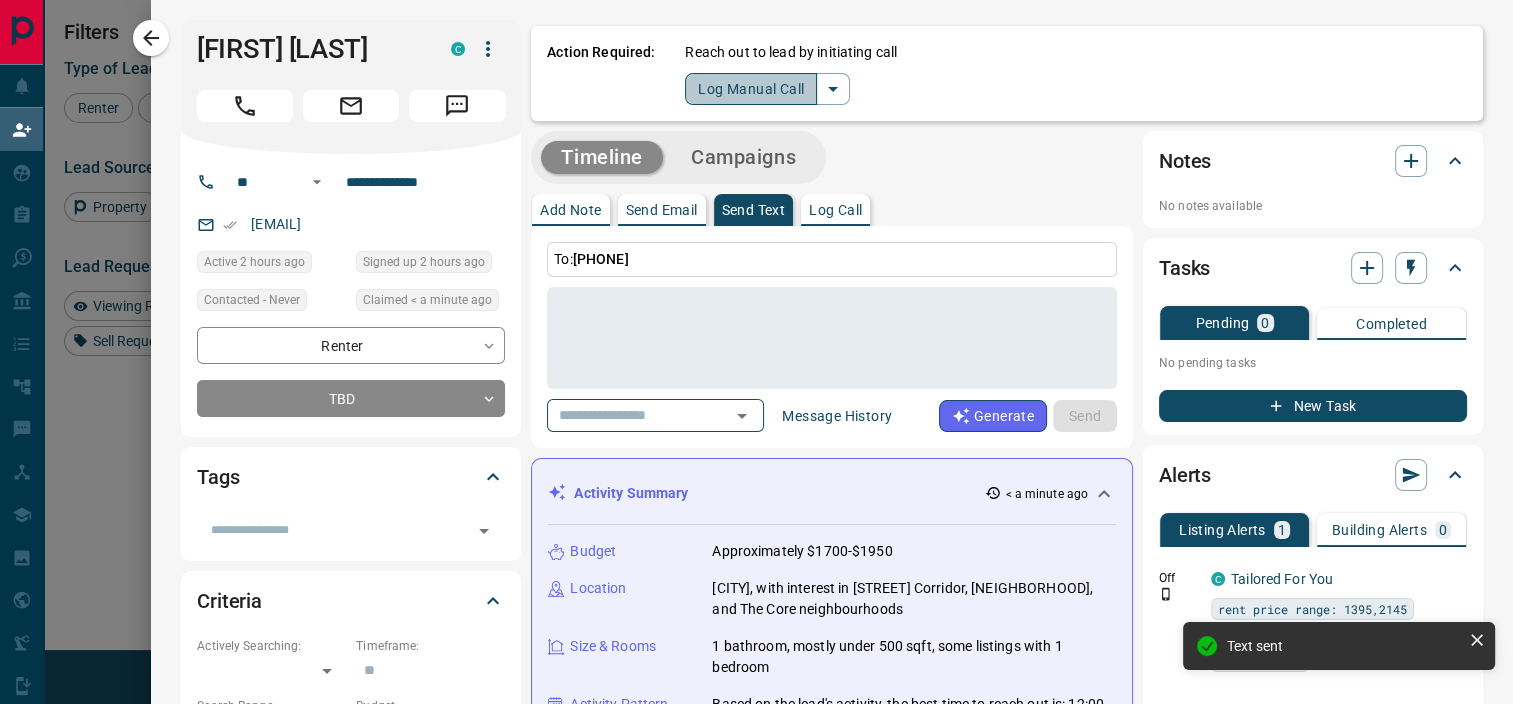 click on "Log Manual Call" at bounding box center (751, 89) 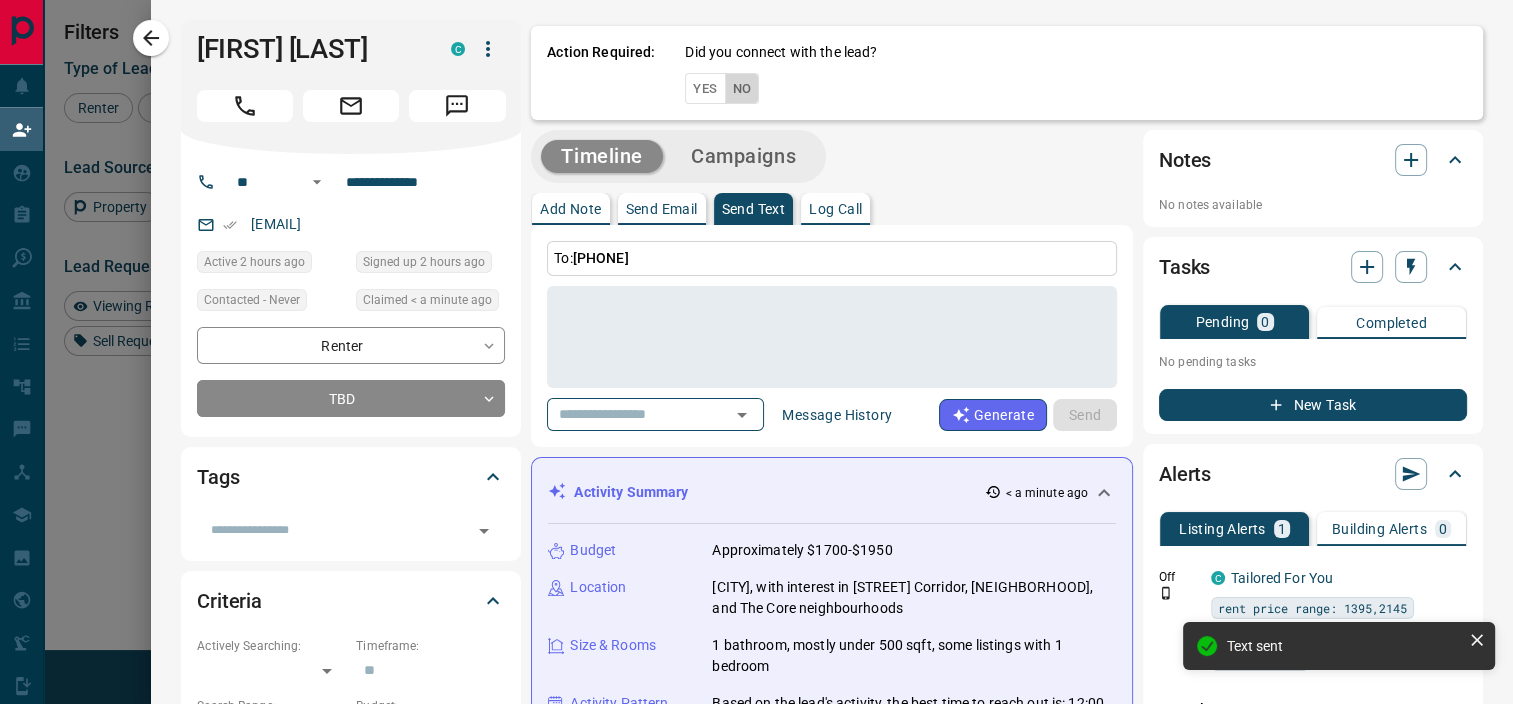 click on "No" at bounding box center (742, 88) 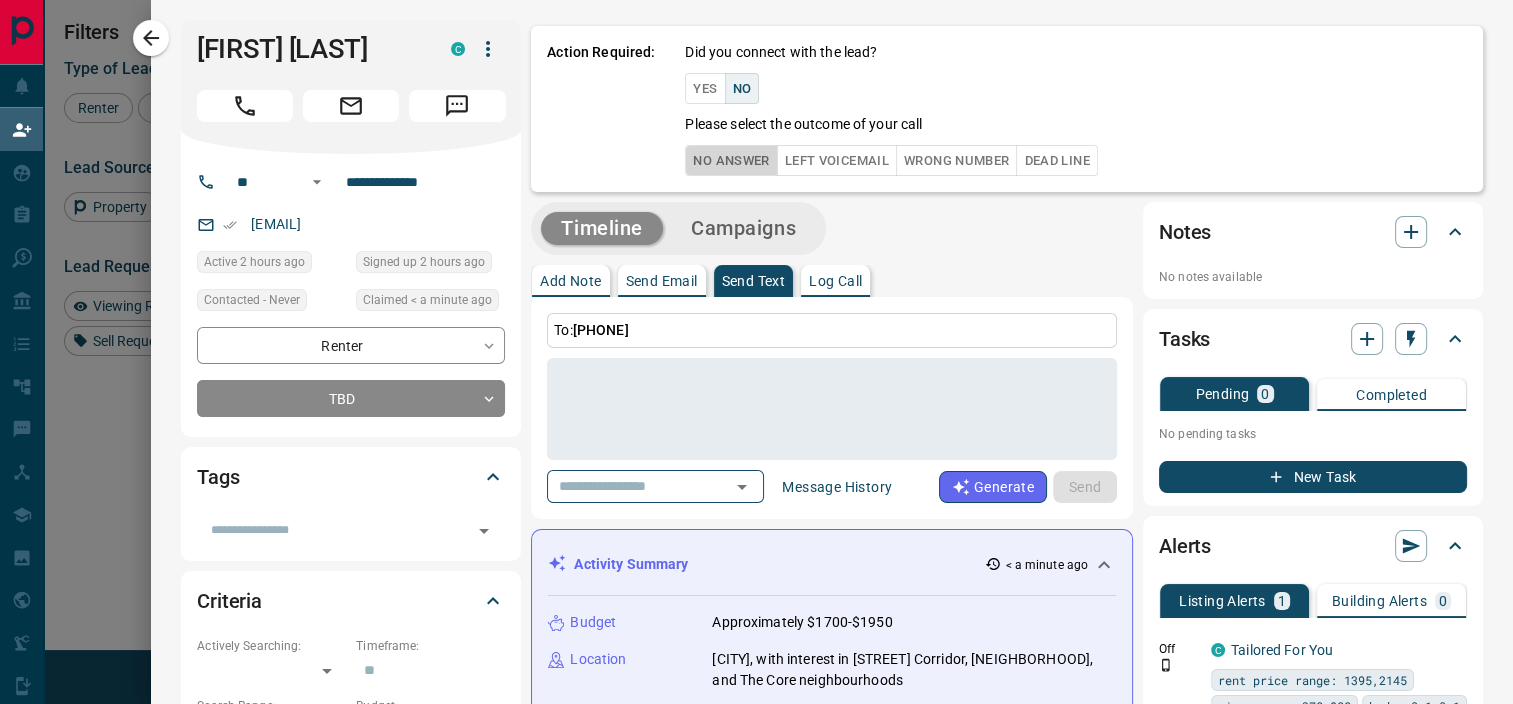 click on "No Answer" at bounding box center [731, 160] 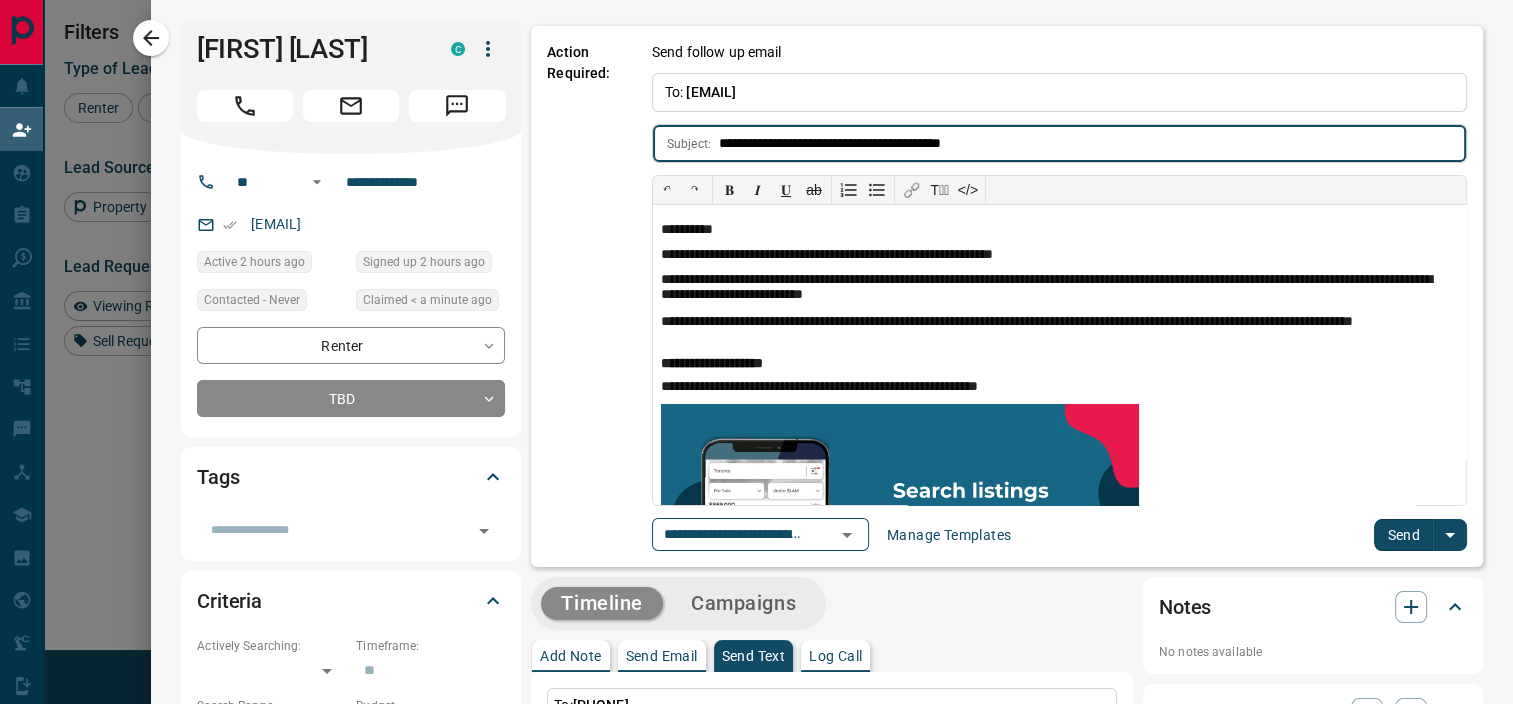click on "Send" at bounding box center [1403, 535] 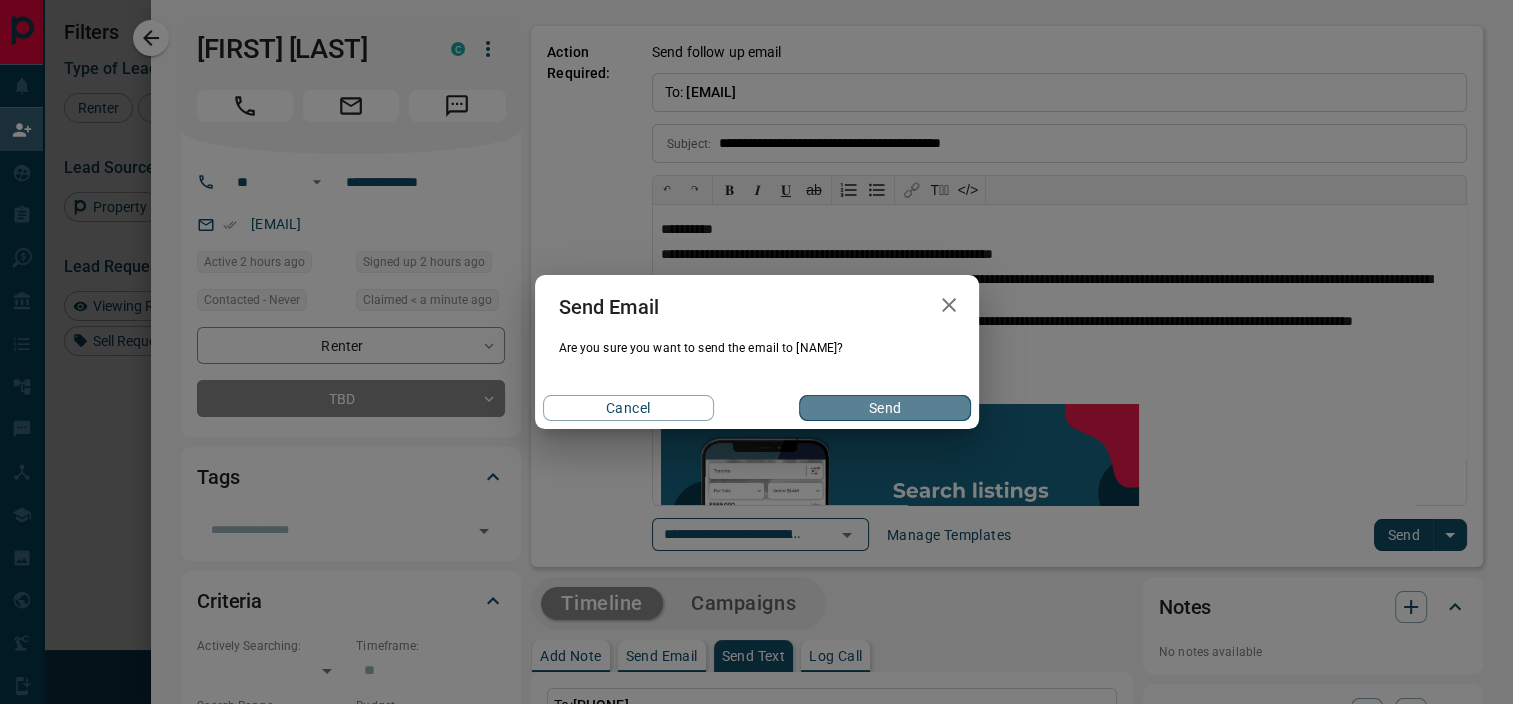 click on "Send" at bounding box center (884, 408) 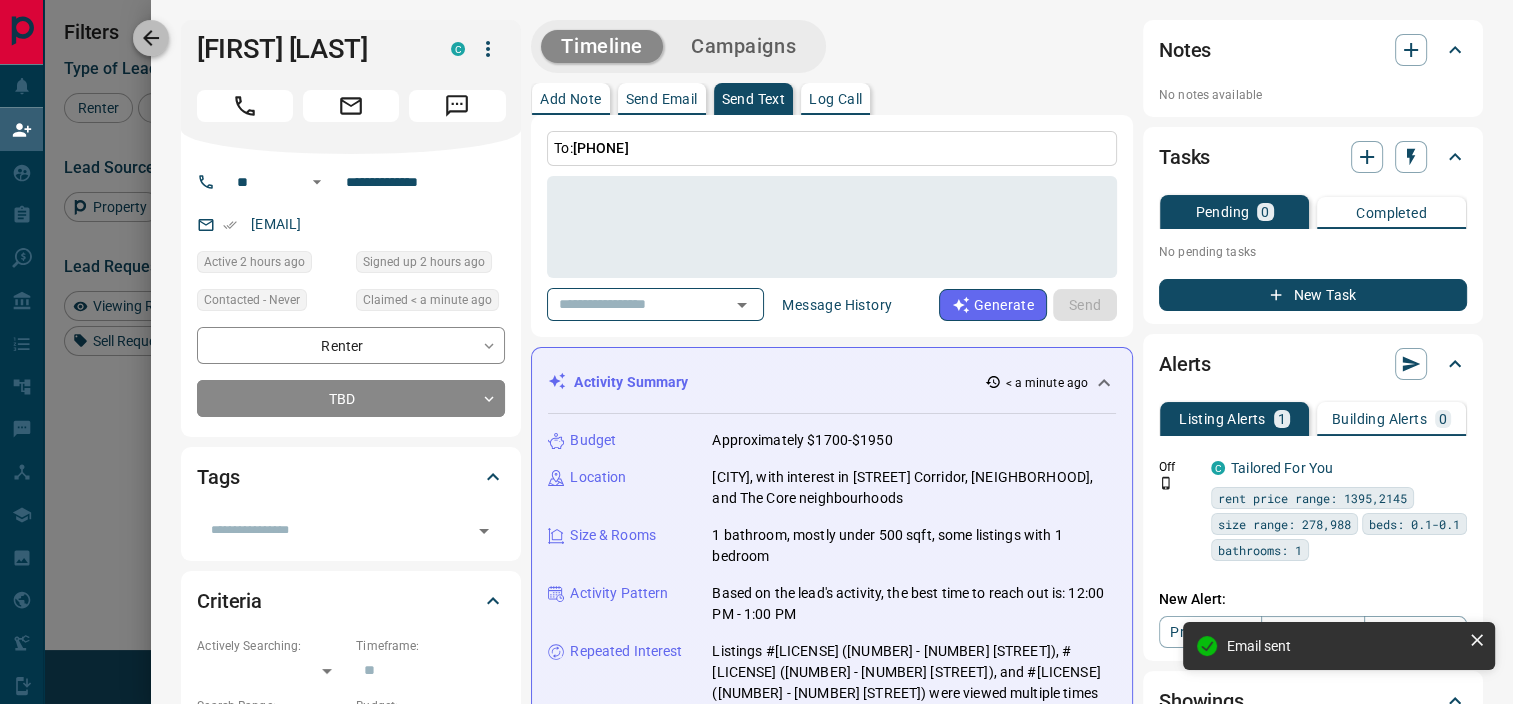 click 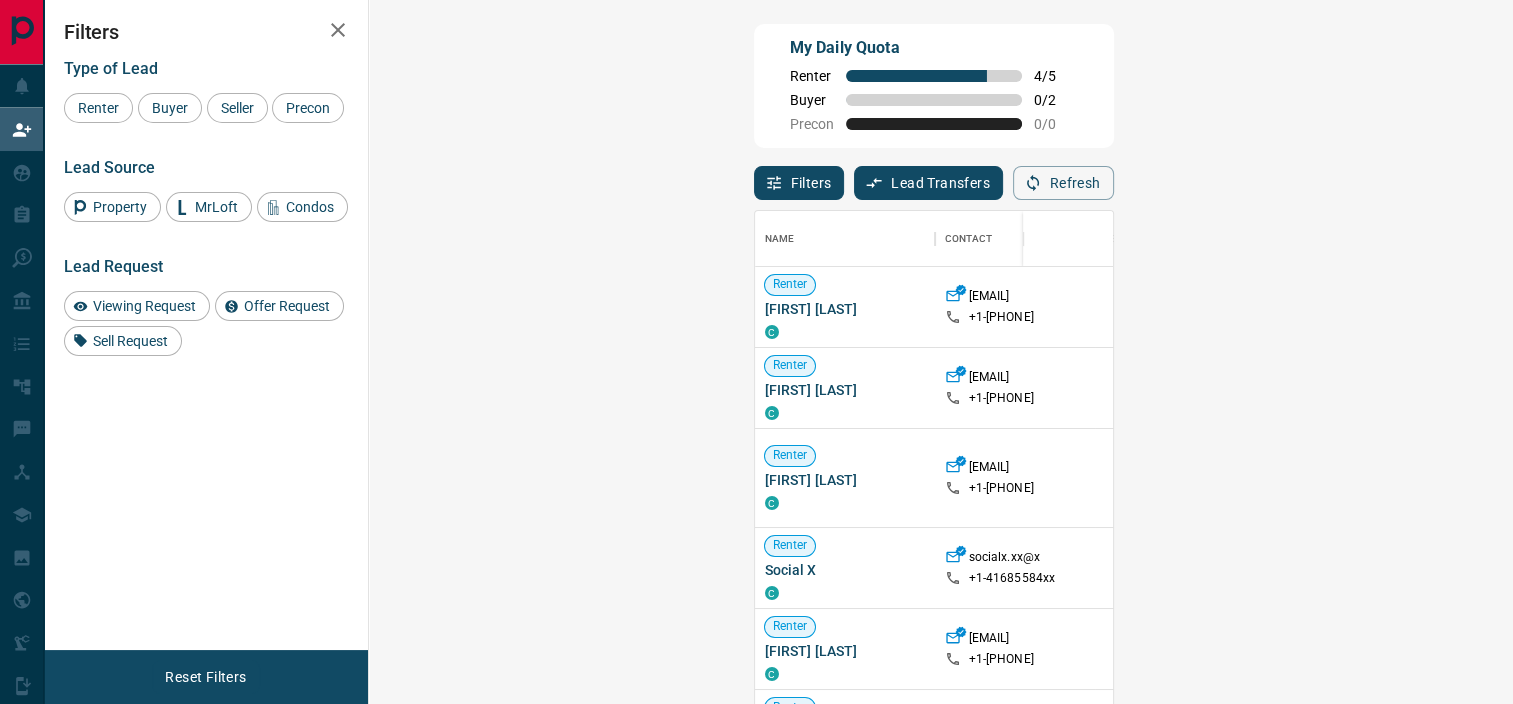 scroll, scrollTop: 16, scrollLeft: 16, axis: both 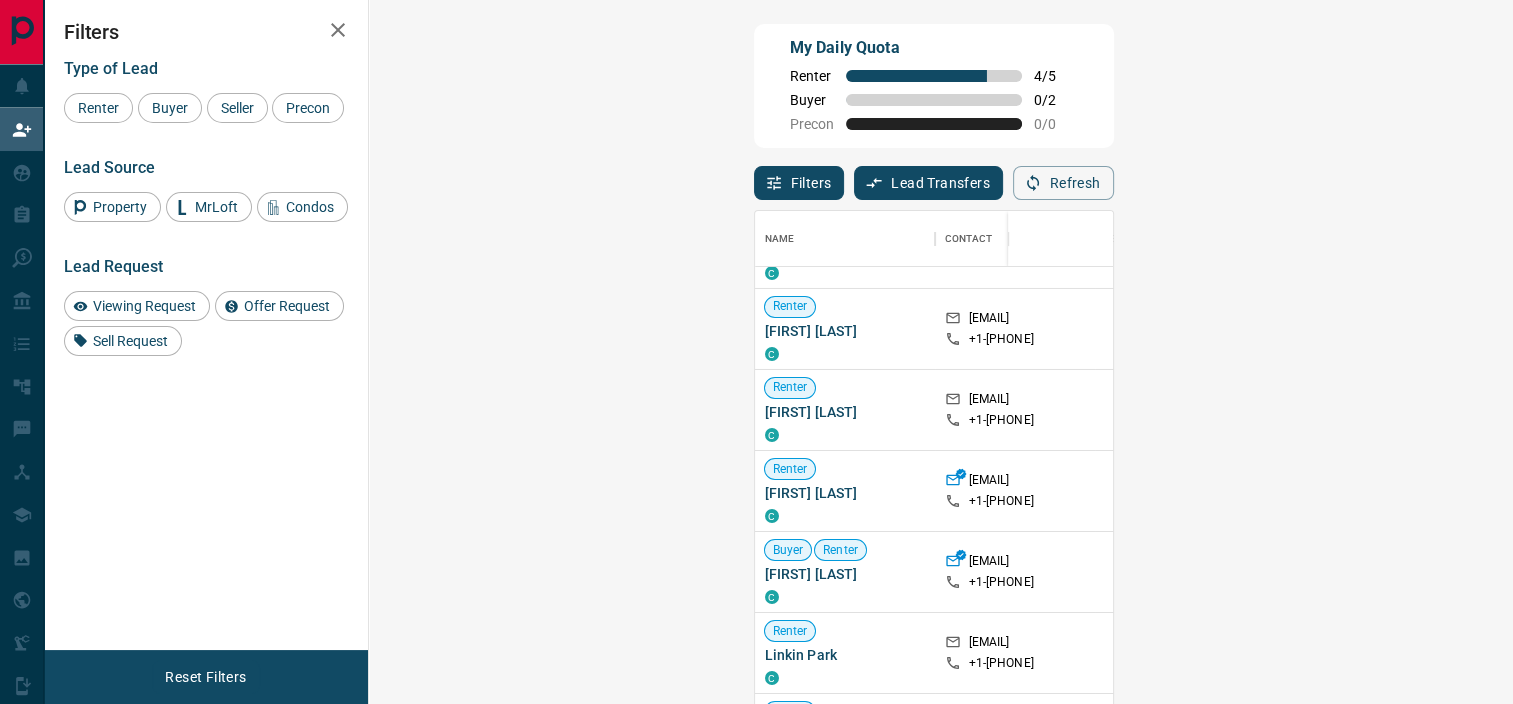 click on "Viewing Request   ( 1 )" at bounding box center (1582, 491) 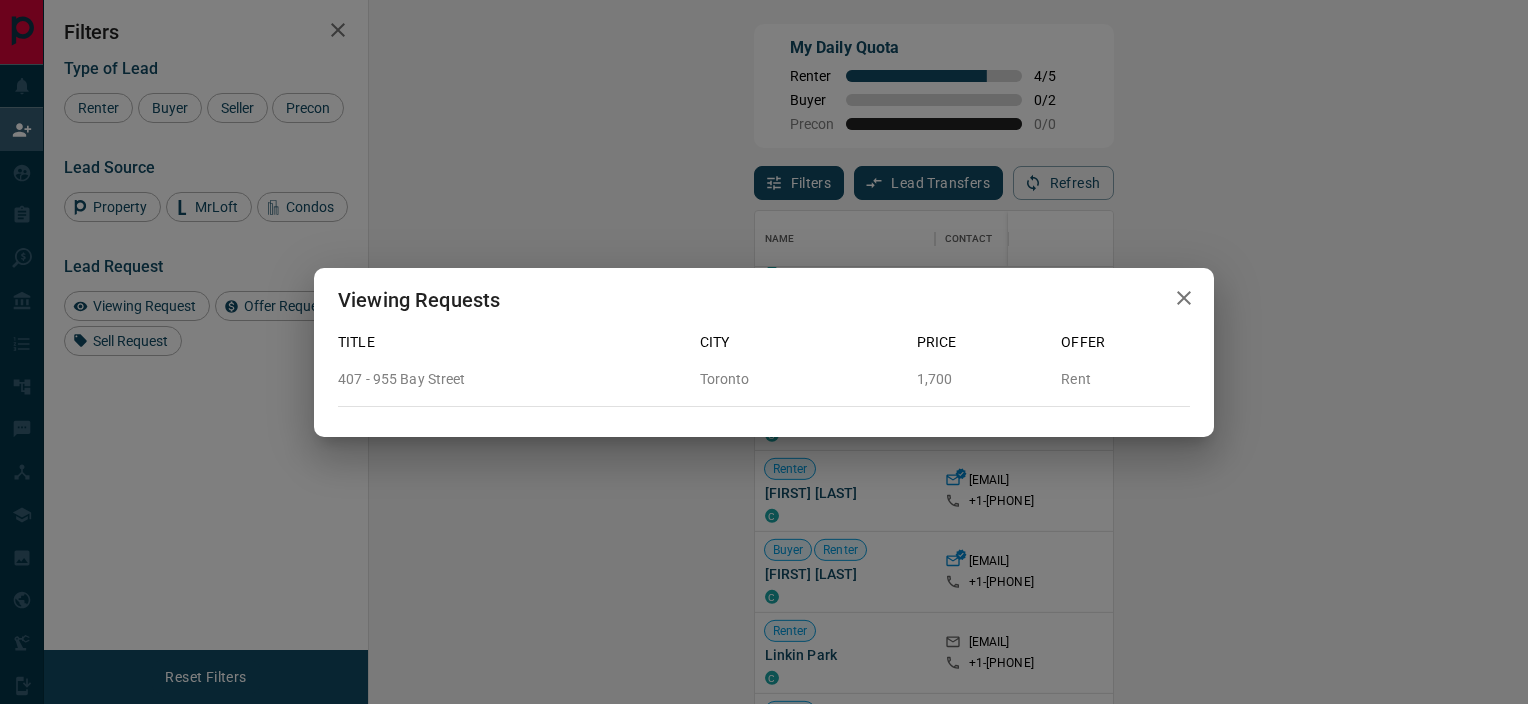 click 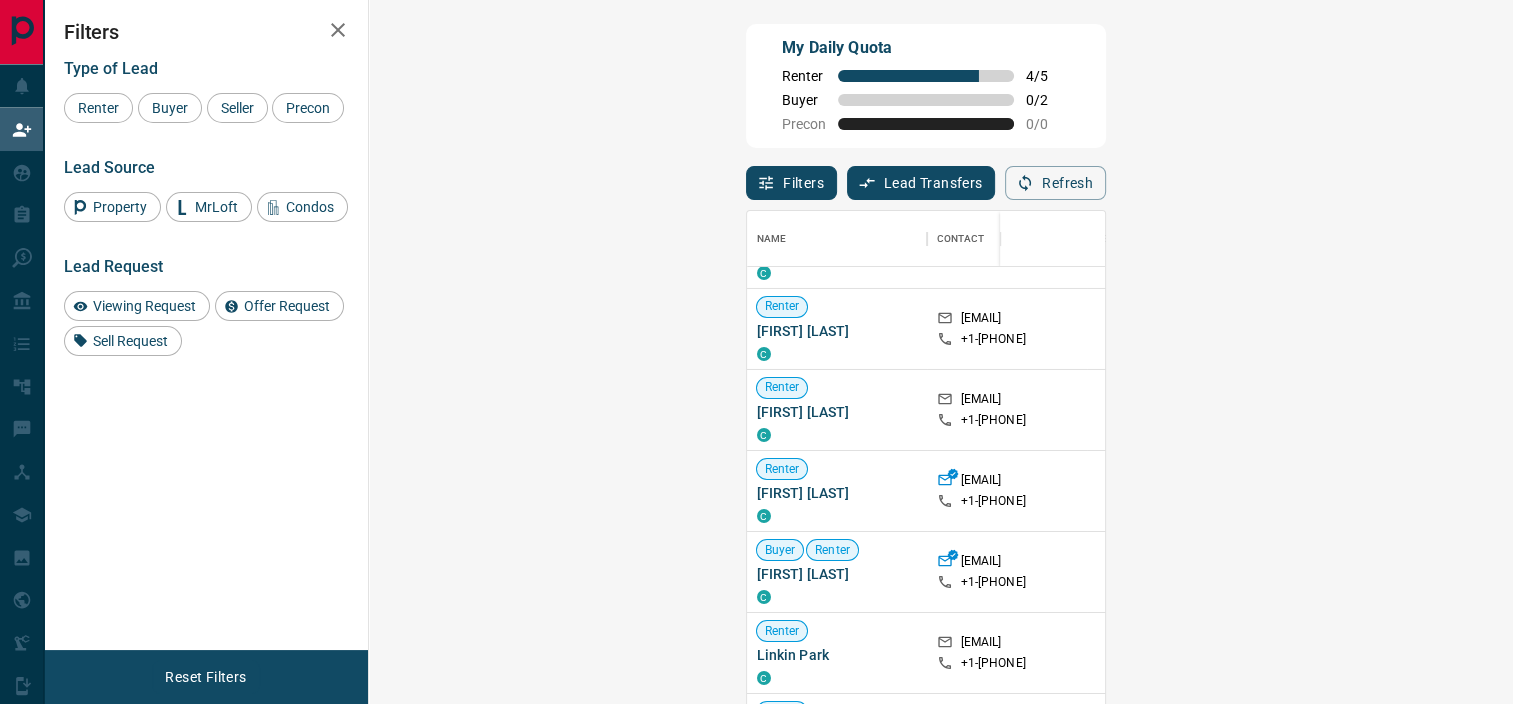 scroll, scrollTop: 16, scrollLeft: 16, axis: both 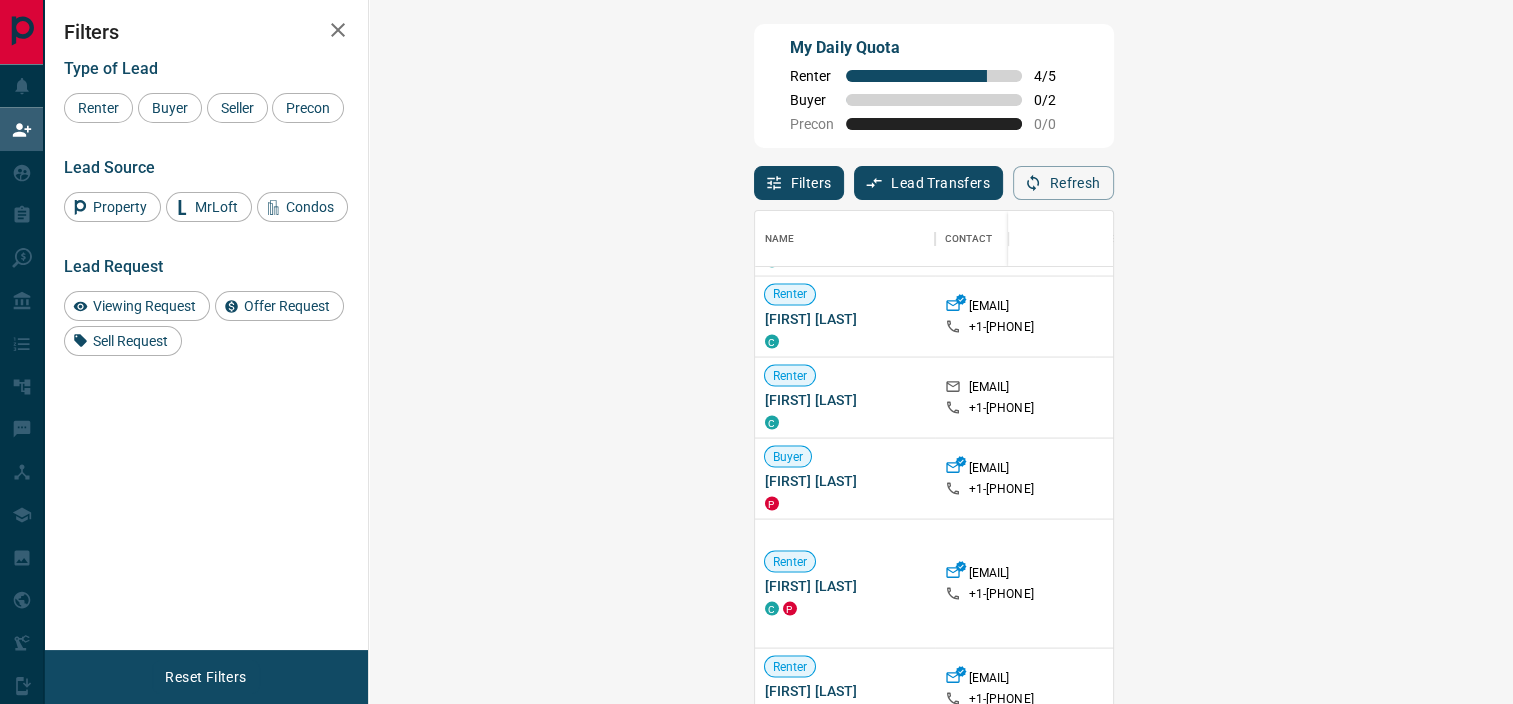 click on "Offer Request   ( 2 )" at bounding box center [1573, 598] 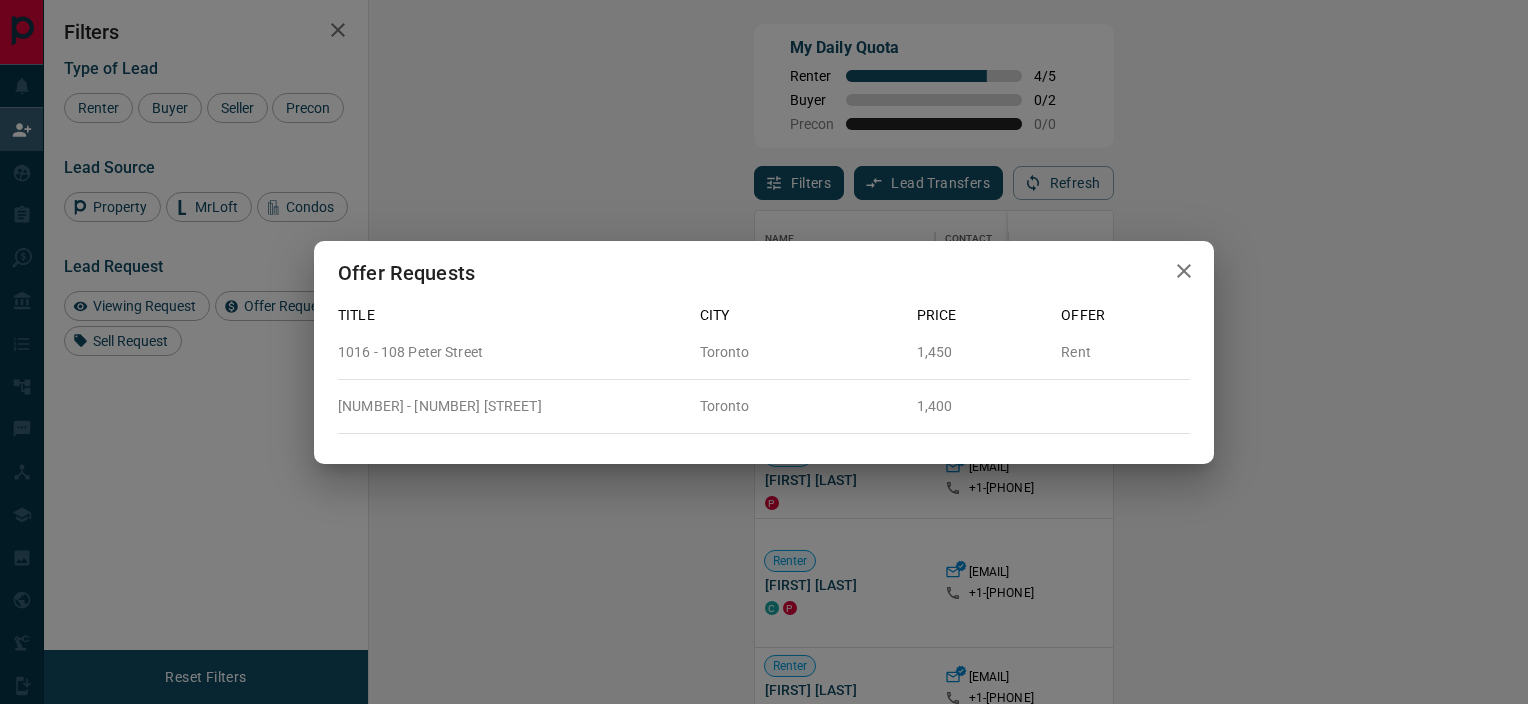 click 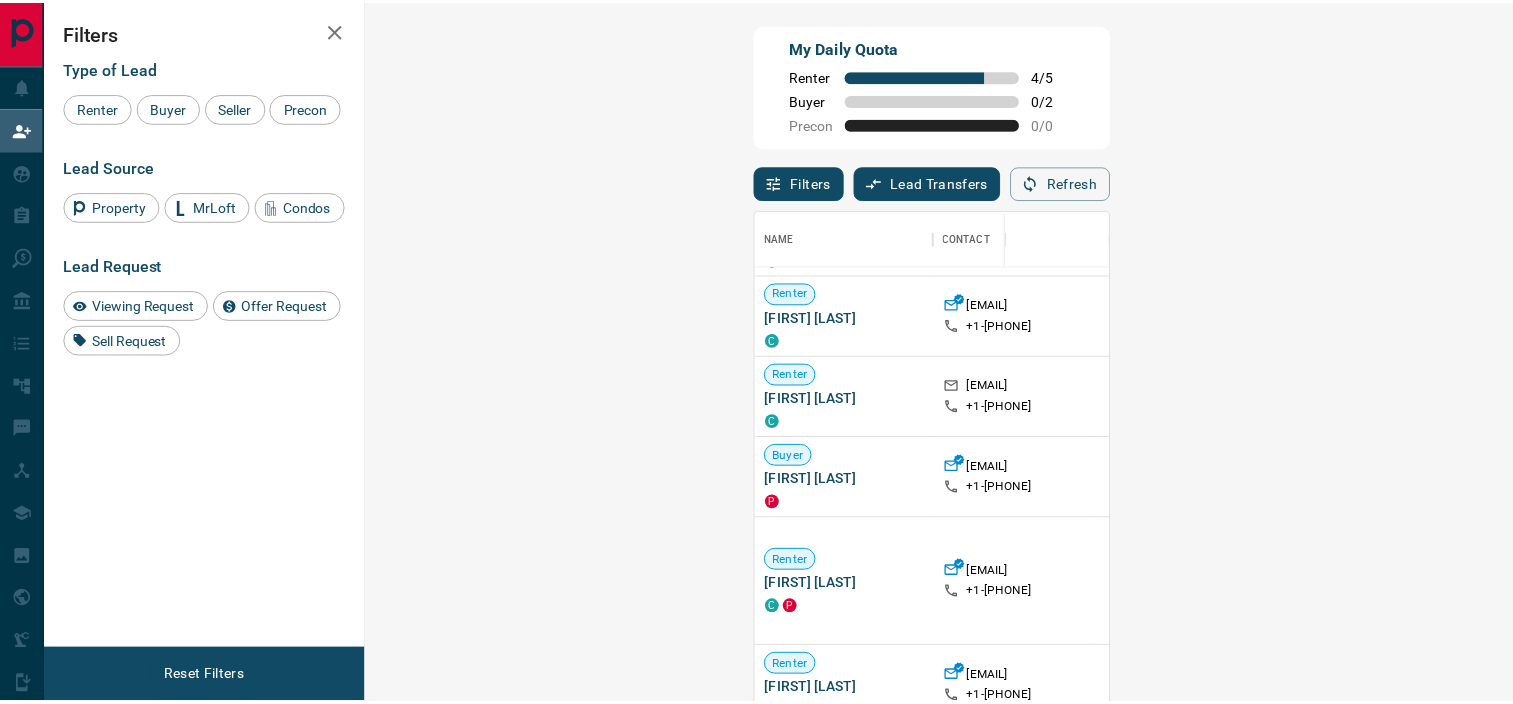 scroll, scrollTop: 16, scrollLeft: 16, axis: both 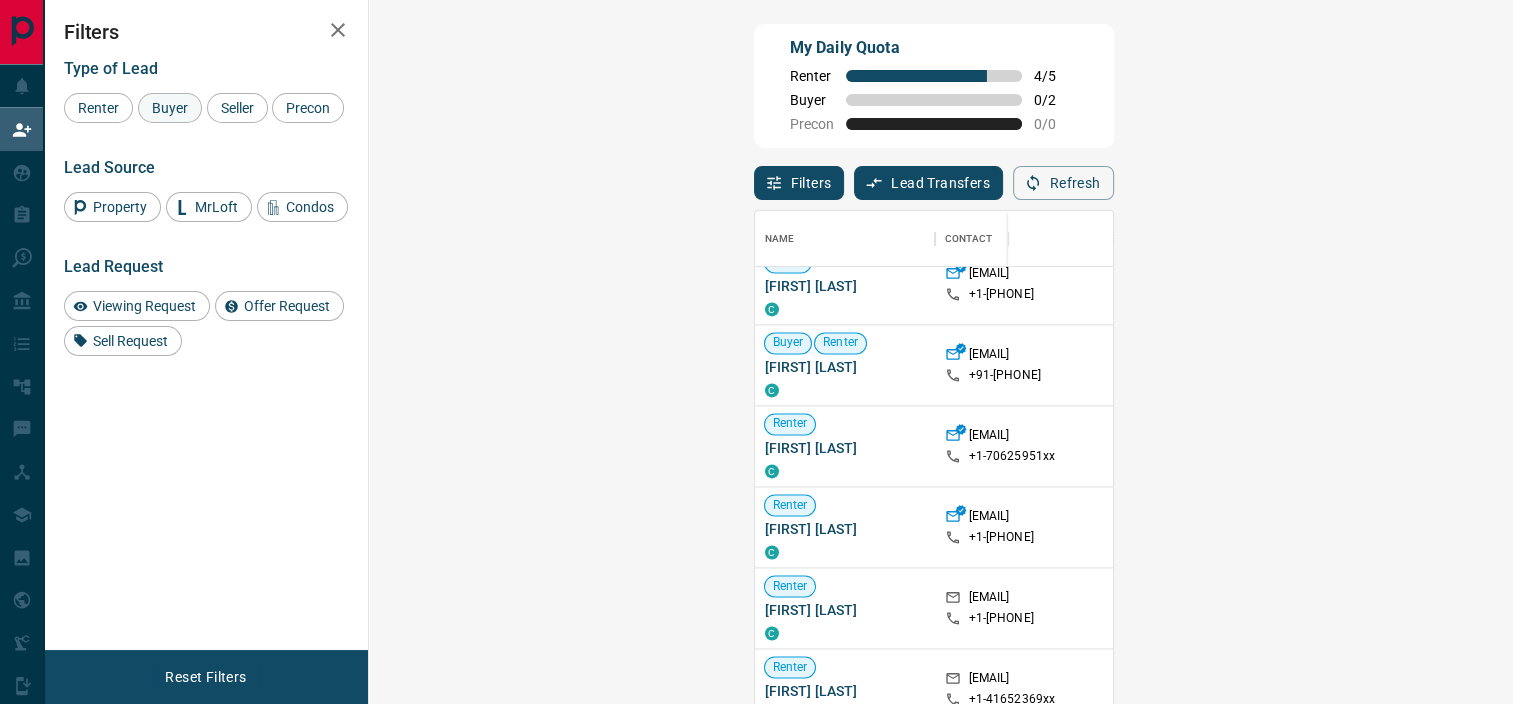 click on "Buyer" at bounding box center (170, 108) 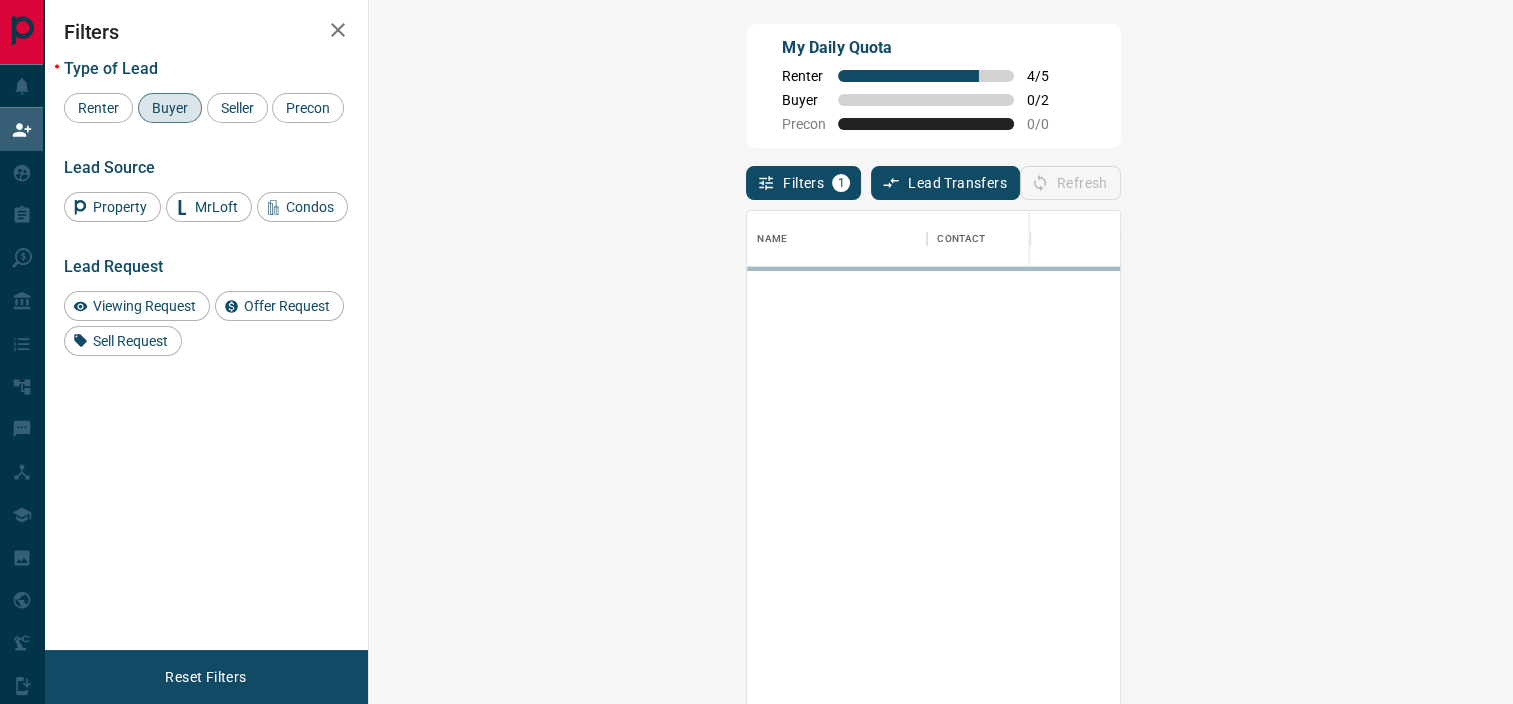 scroll, scrollTop: 0, scrollLeft: 0, axis: both 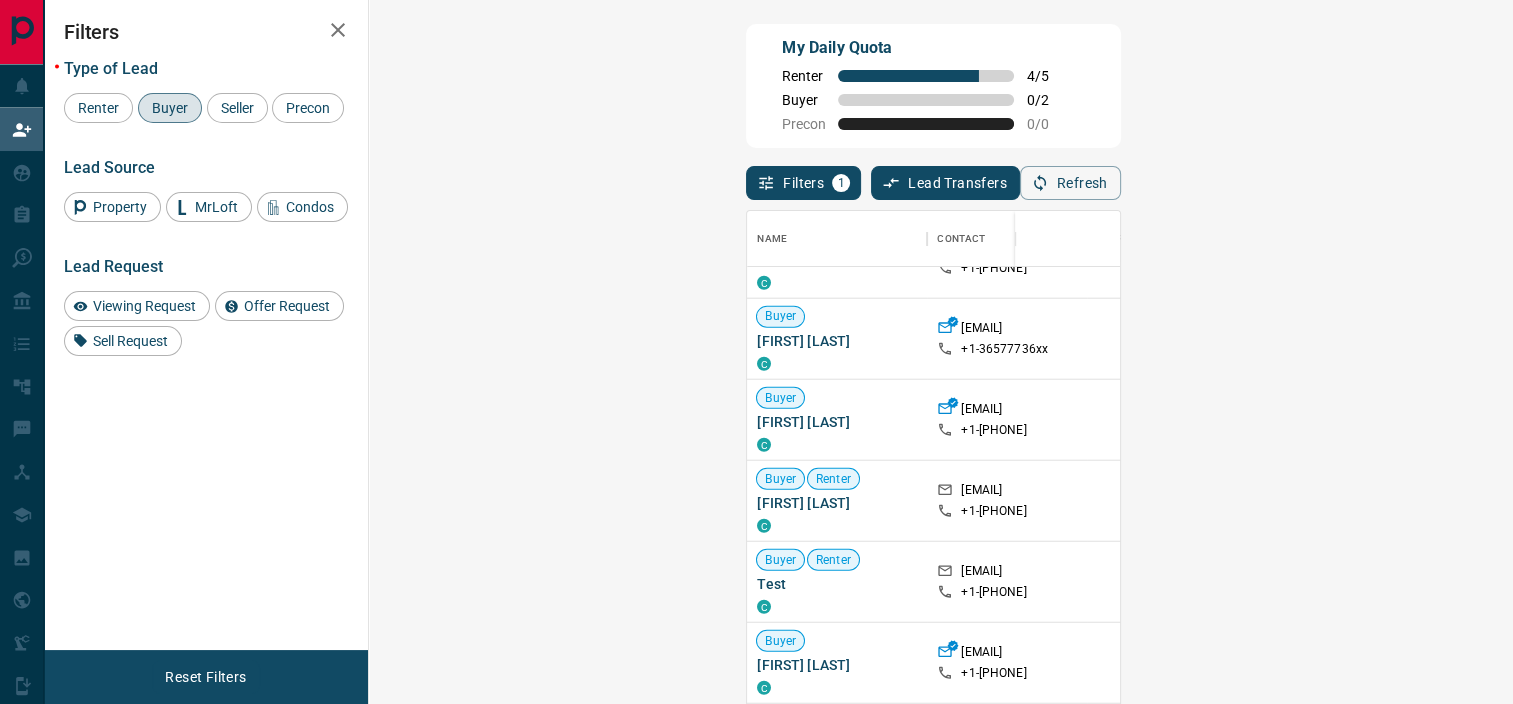 click on "Viewing Request   ( 1 )" at bounding box center (1574, 501) 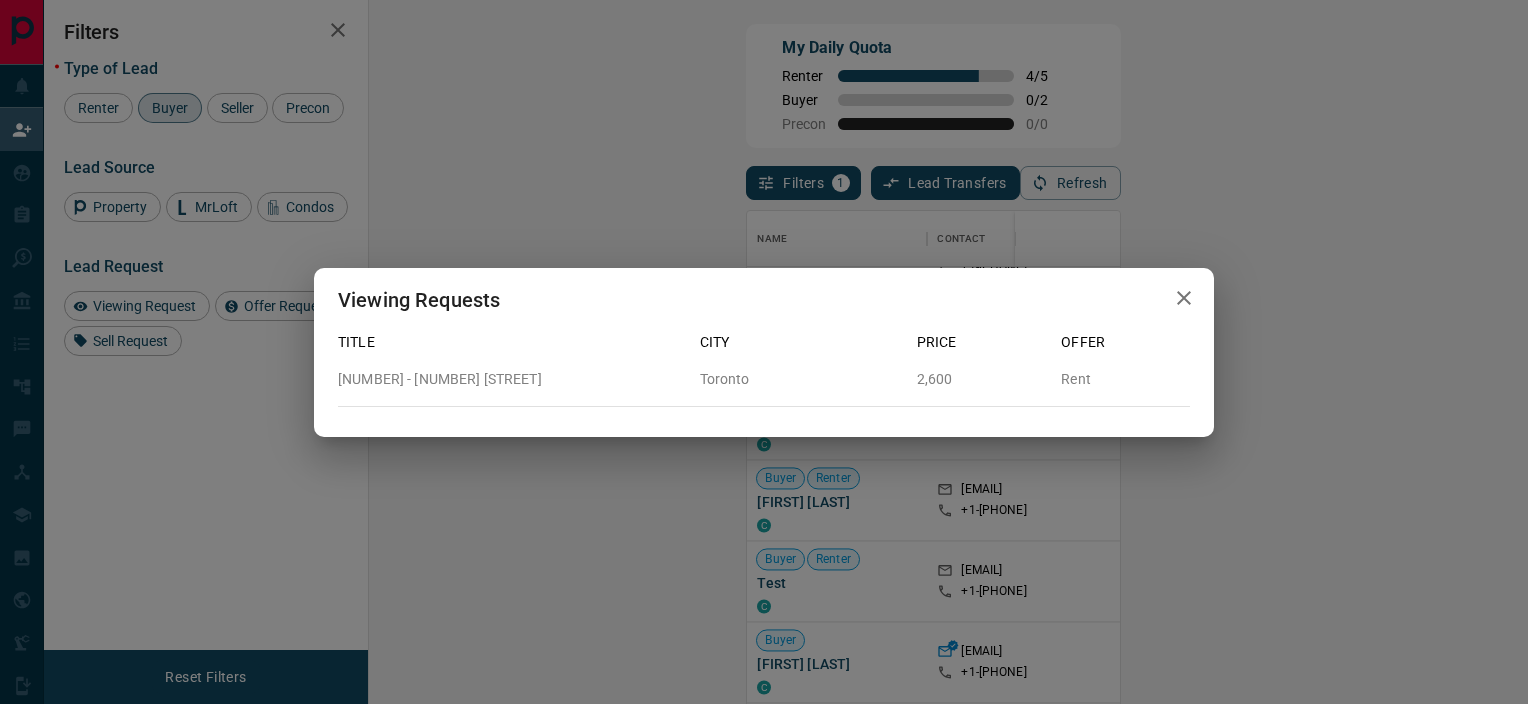 click 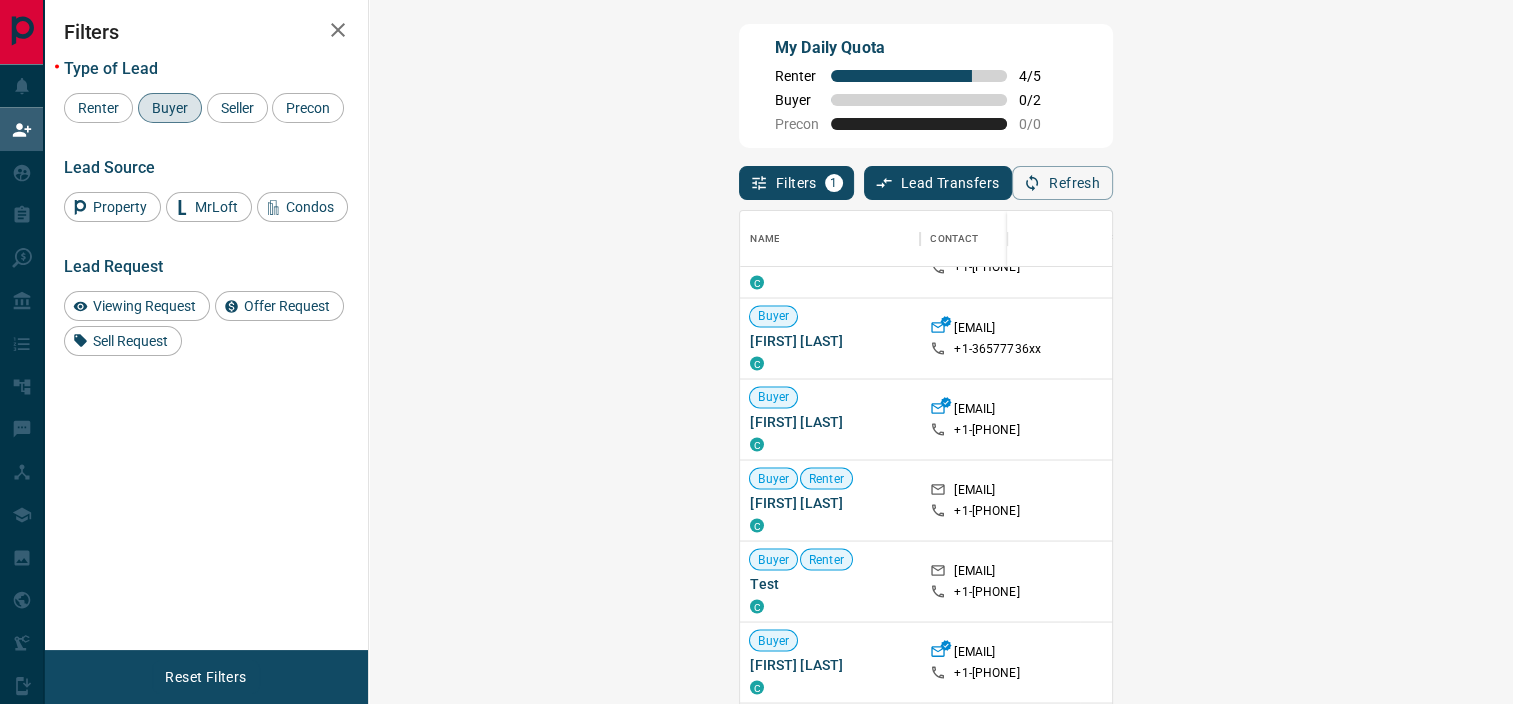 scroll, scrollTop: 16, scrollLeft: 16, axis: both 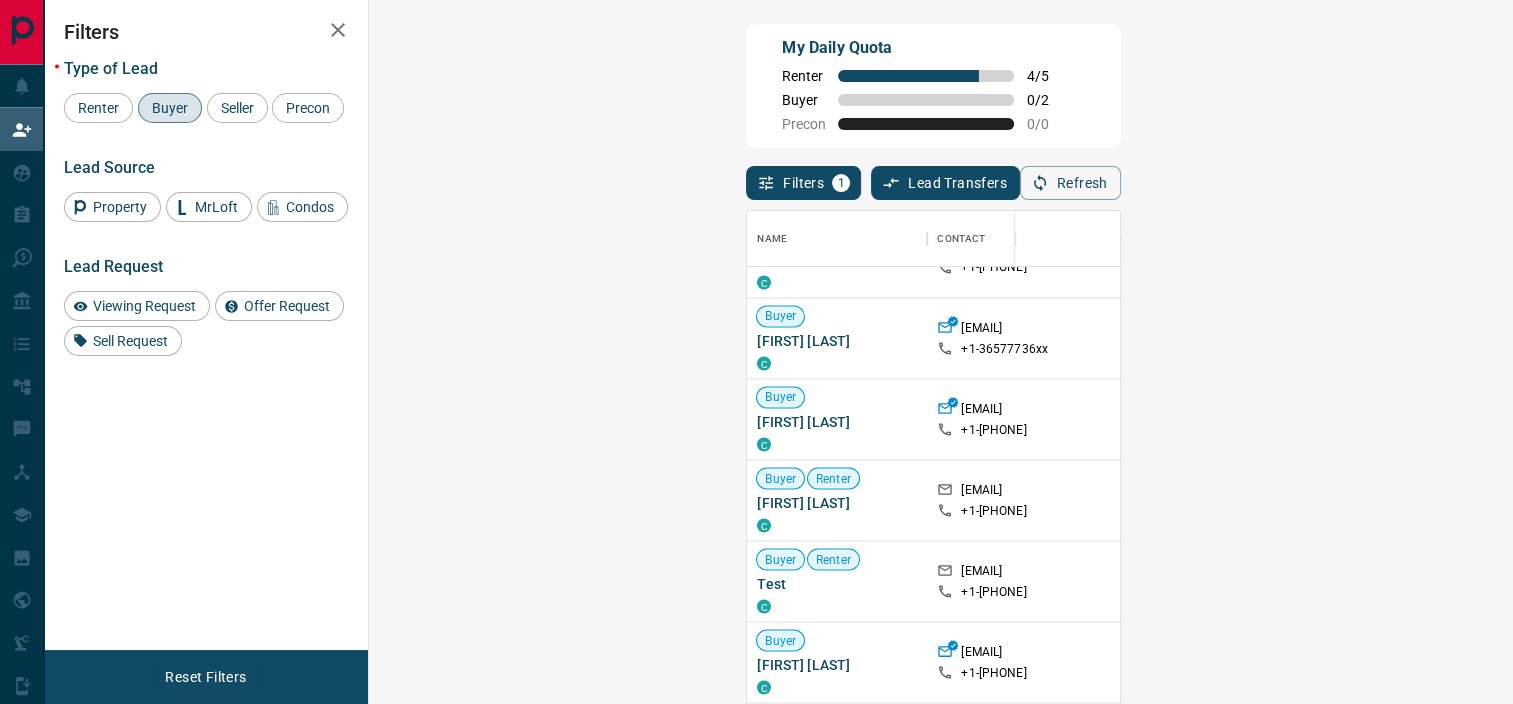 click on "Claim" at bounding box center (1803, 499) 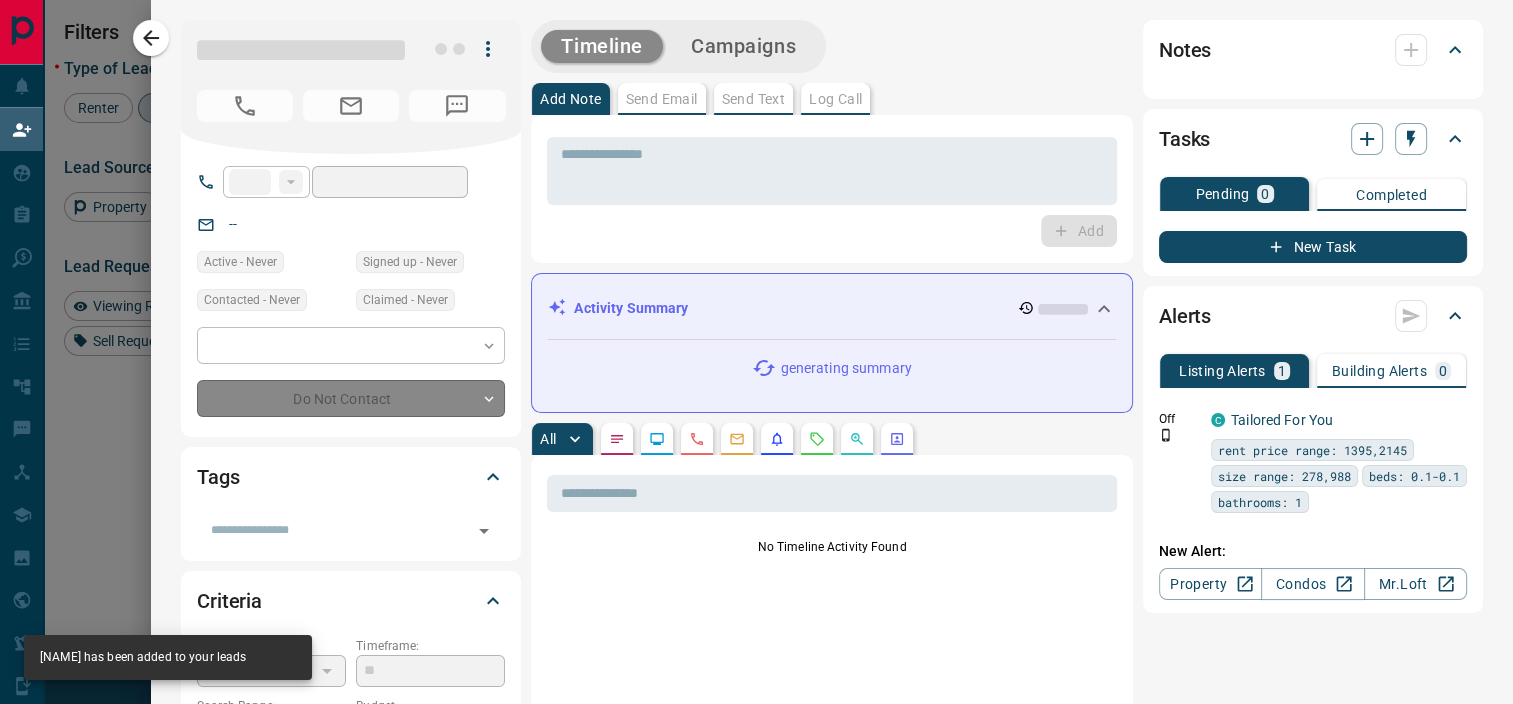 type on "**" 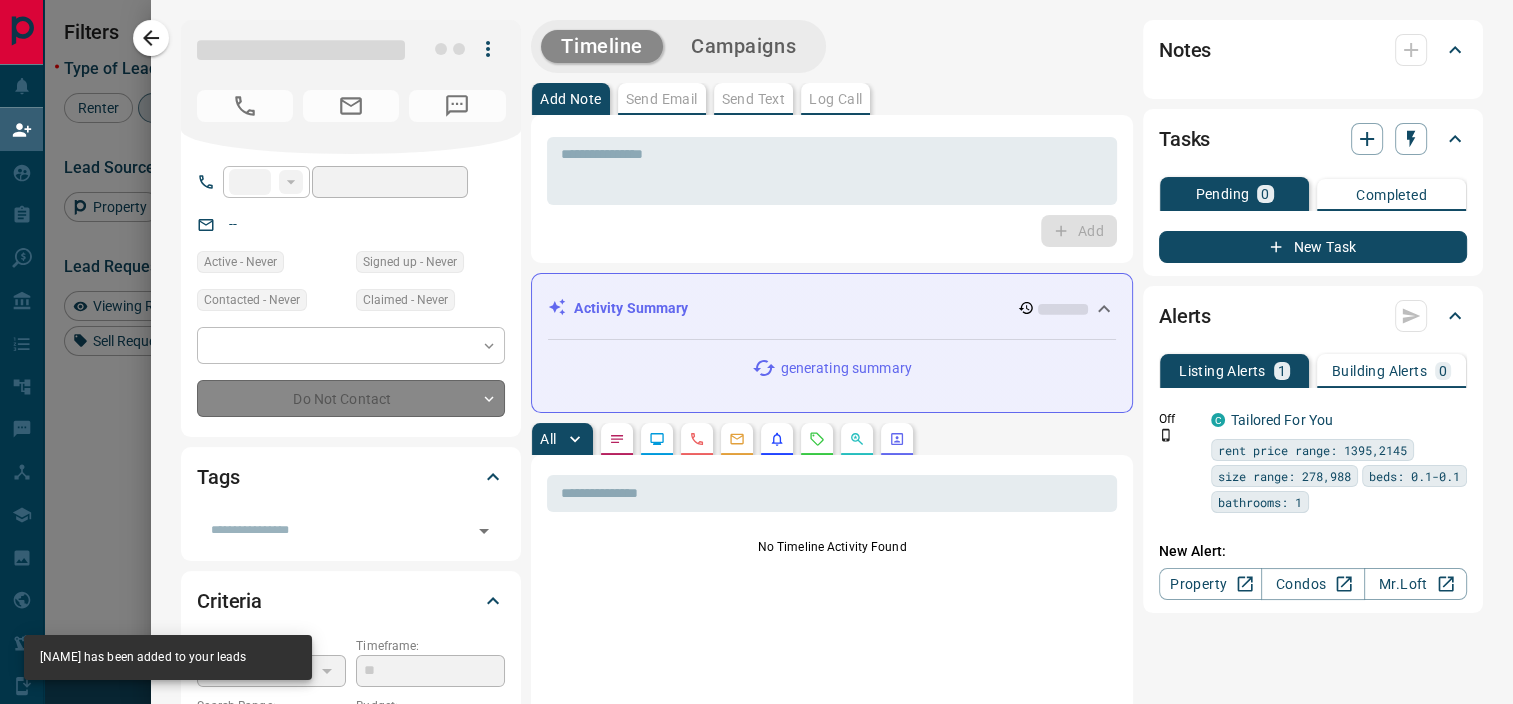type on "**" 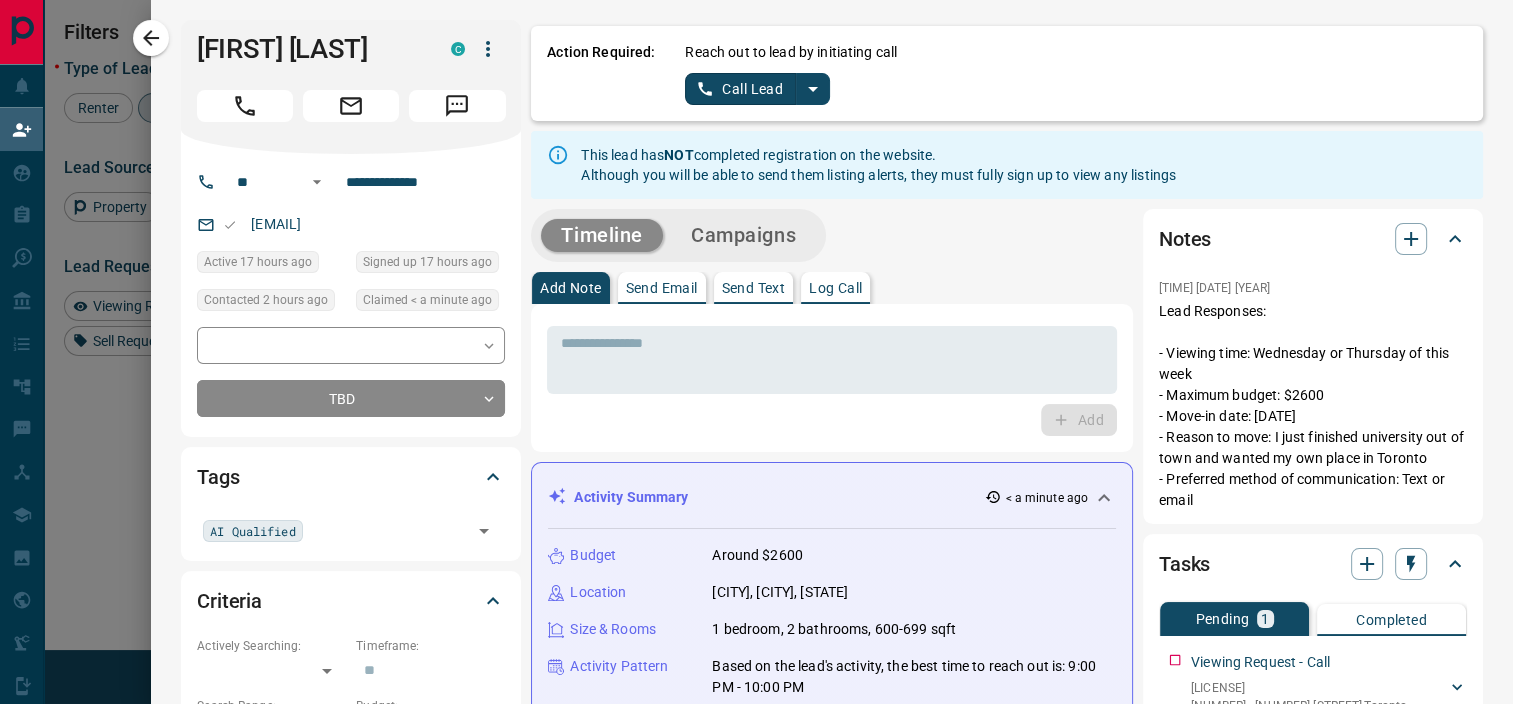 click on "Send Text" at bounding box center [754, 288] 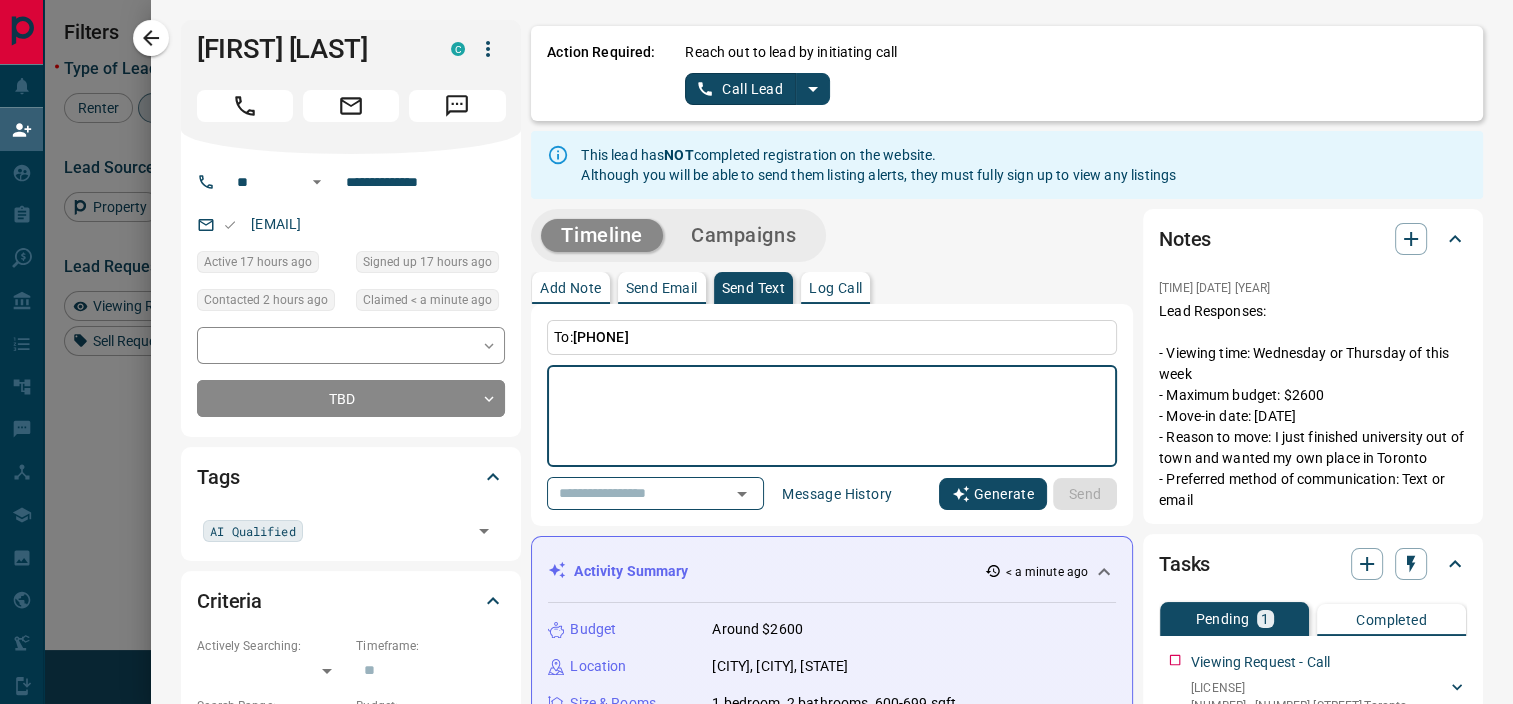 click on "Generate" at bounding box center (993, 494) 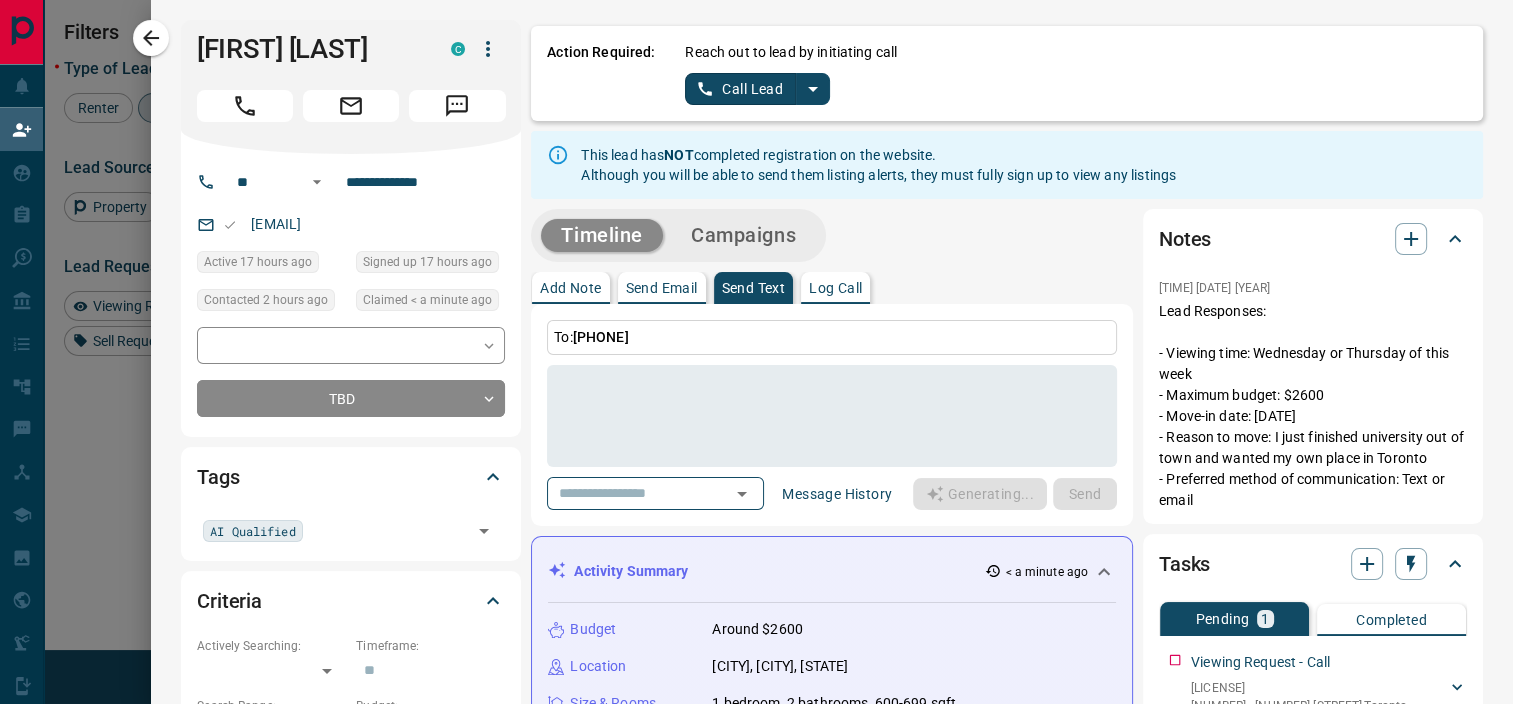 type on "**********" 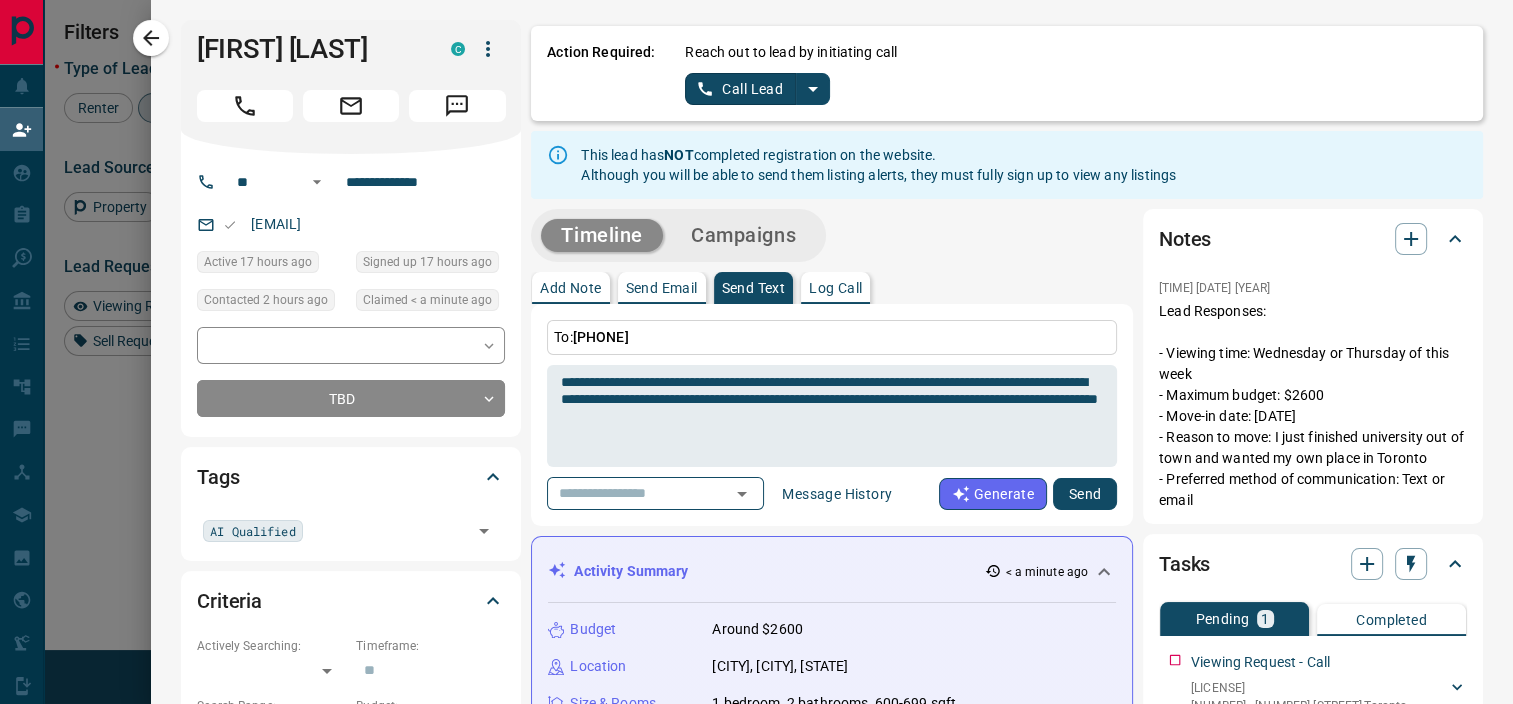 click on "Send" at bounding box center [1085, 494] 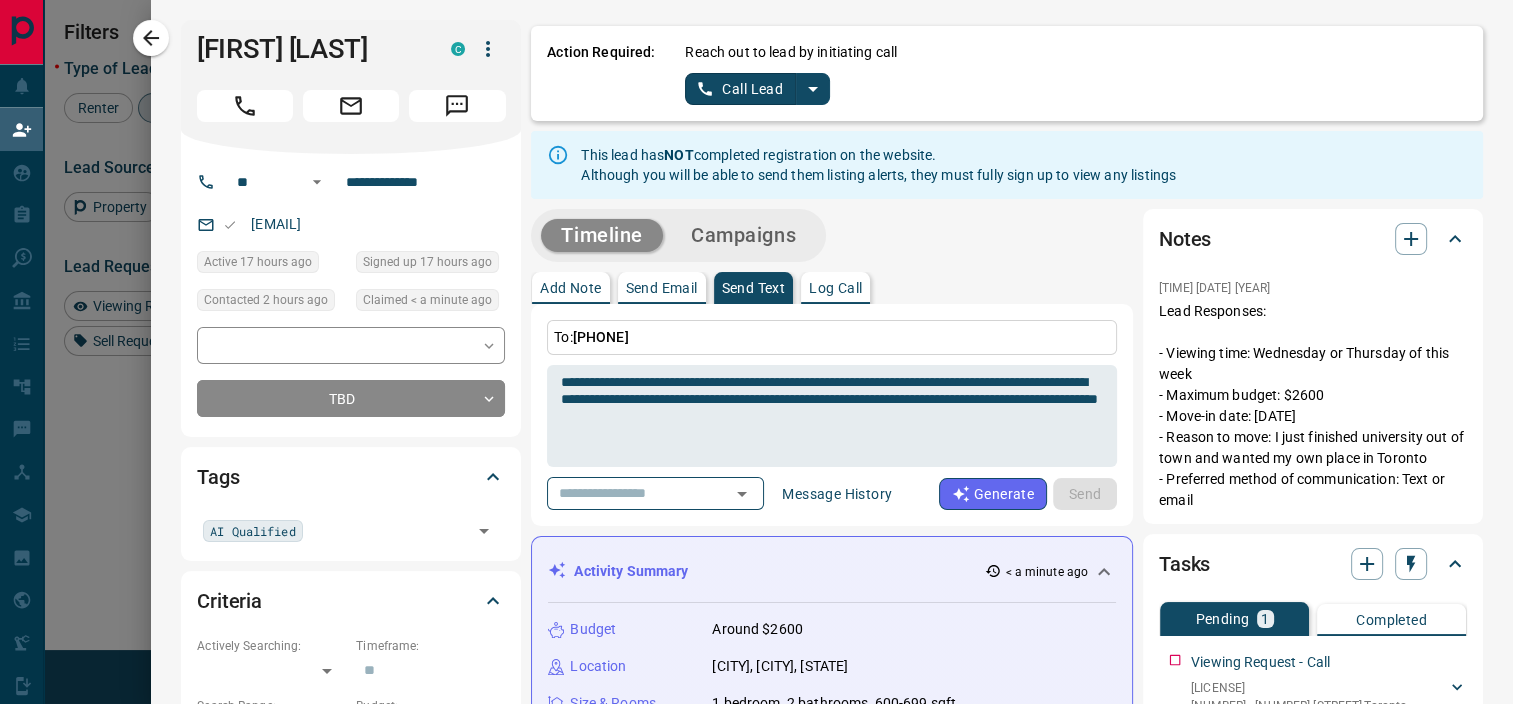 type 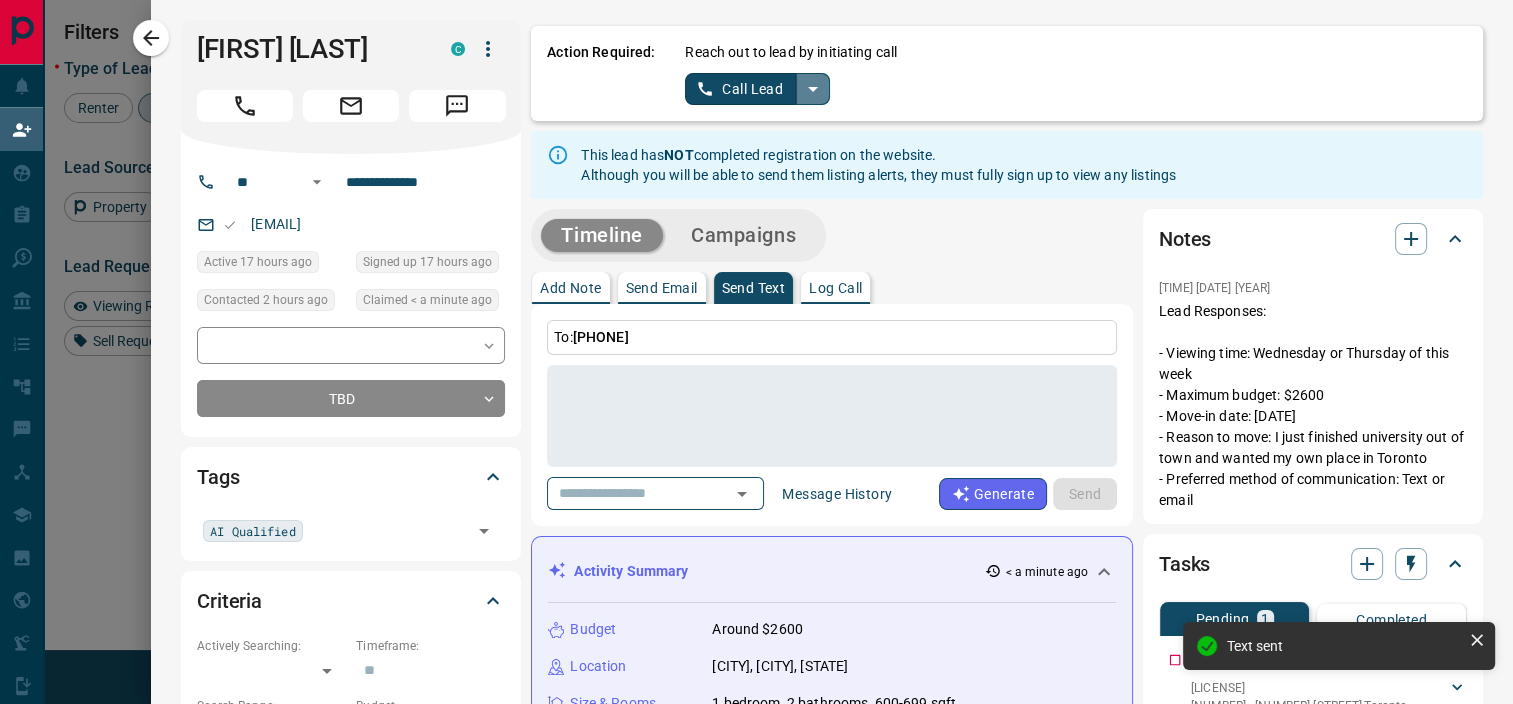click 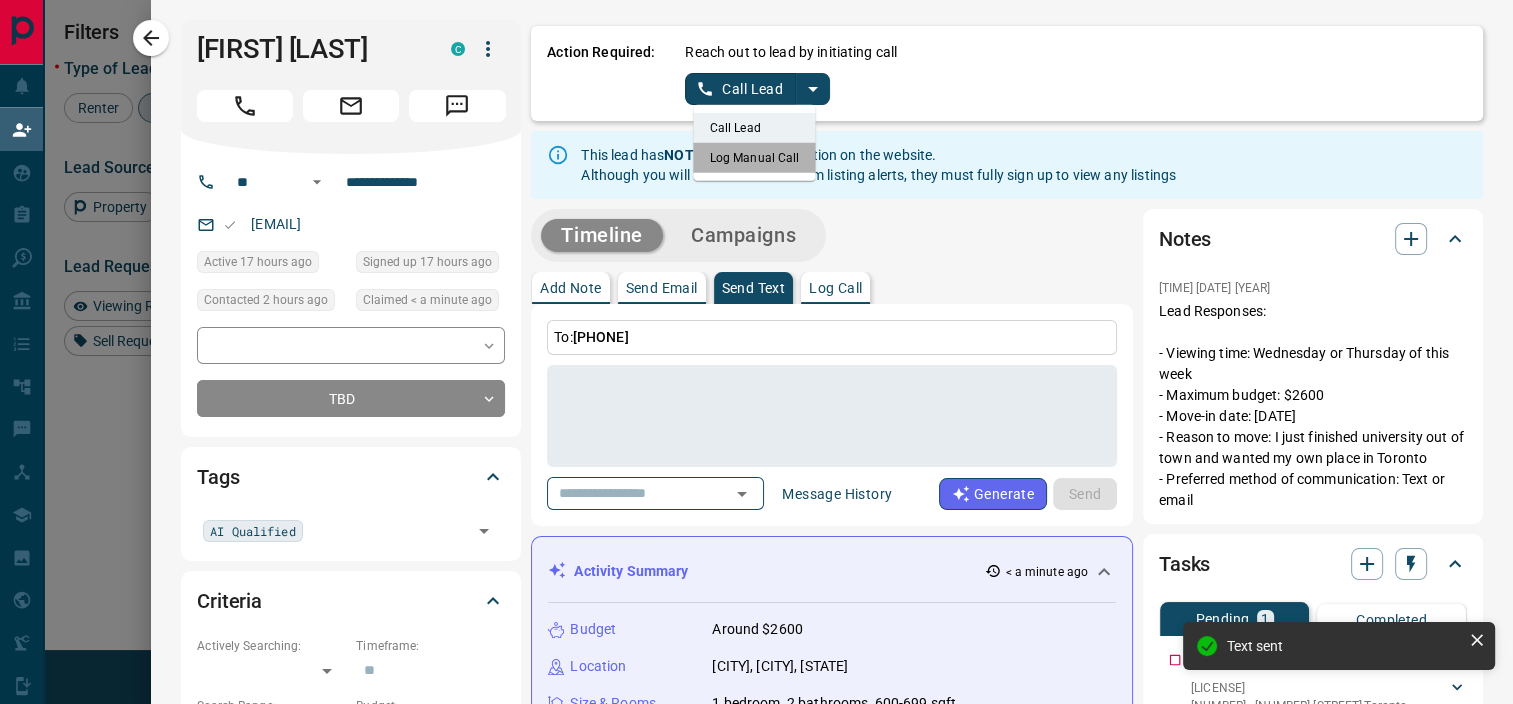 click on "Log Manual Call" at bounding box center (755, 158) 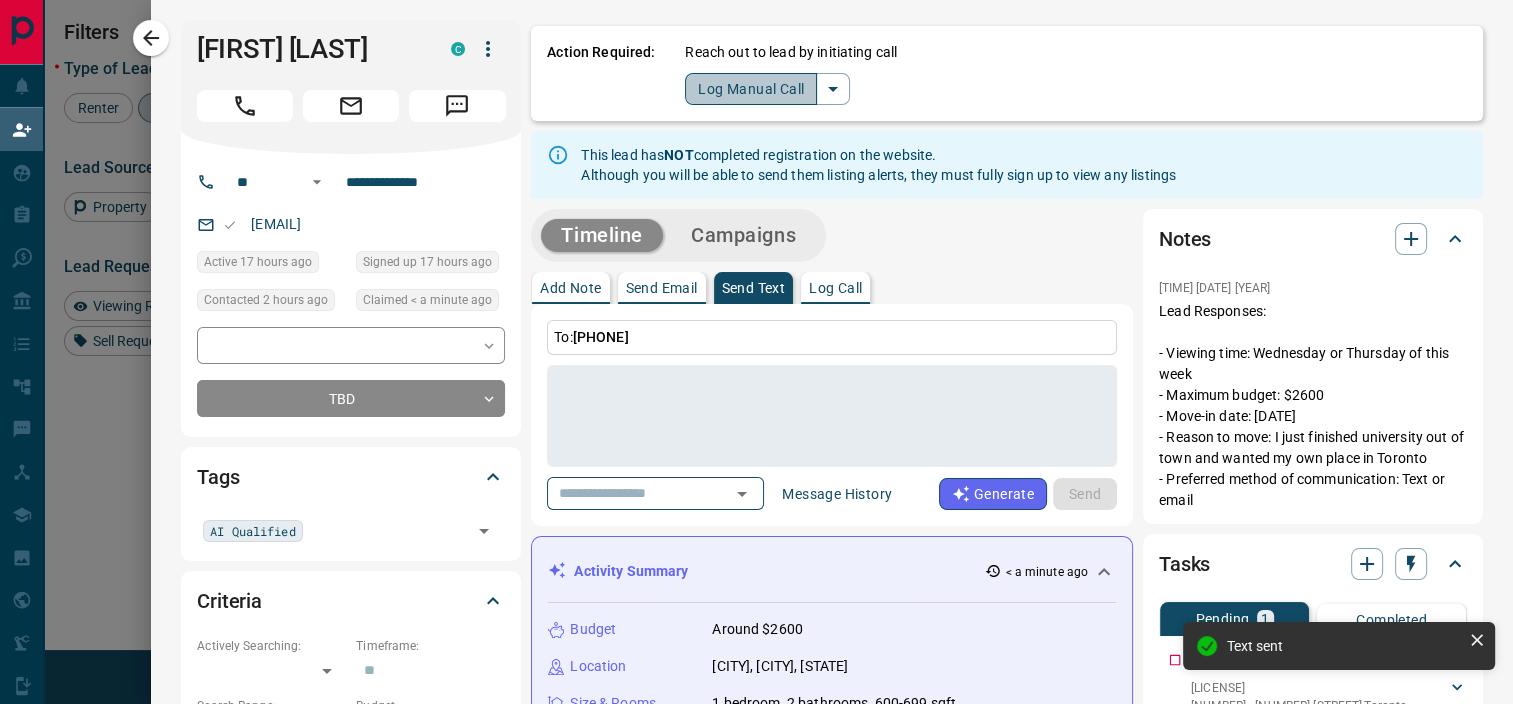 click on "Log Manual Call" at bounding box center [751, 89] 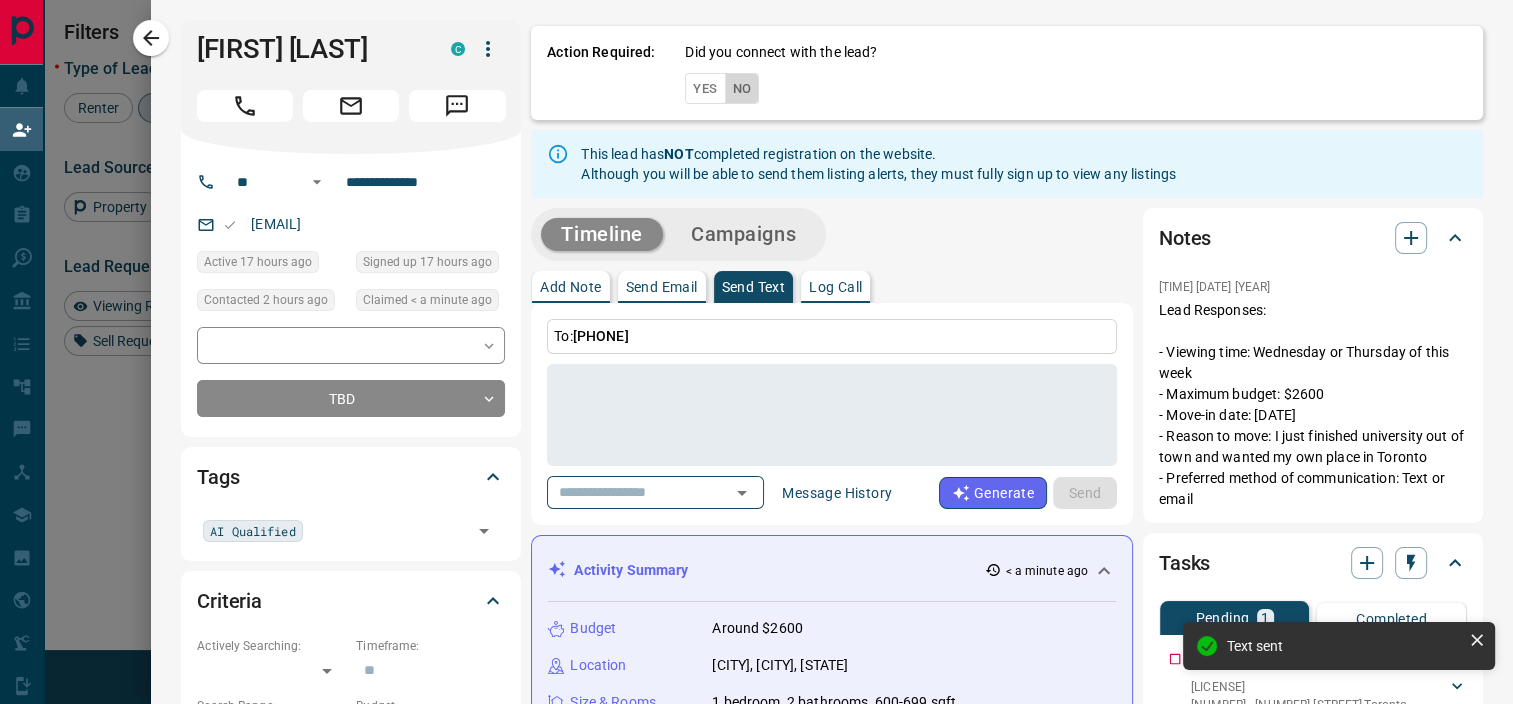 click on "No" at bounding box center (742, 88) 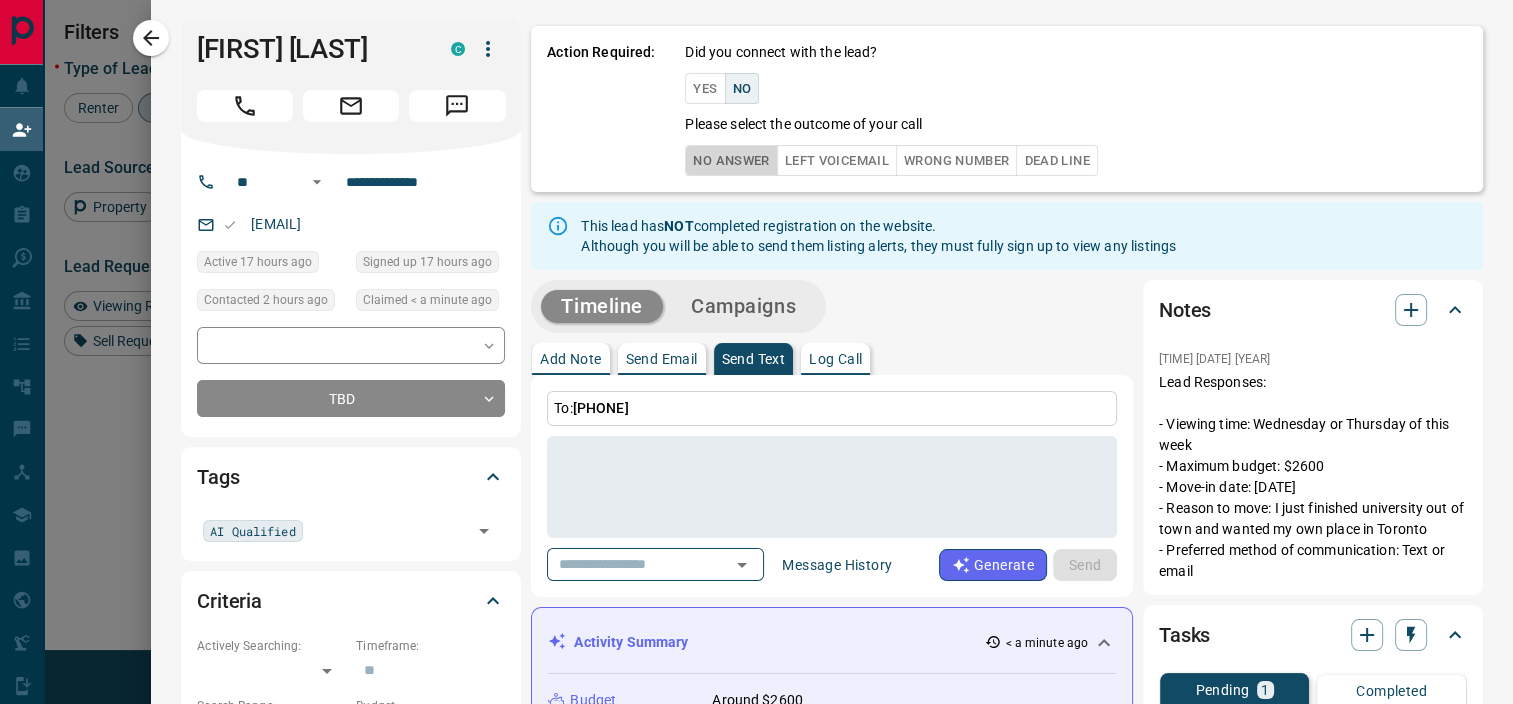 click on "No Answer" at bounding box center (731, 160) 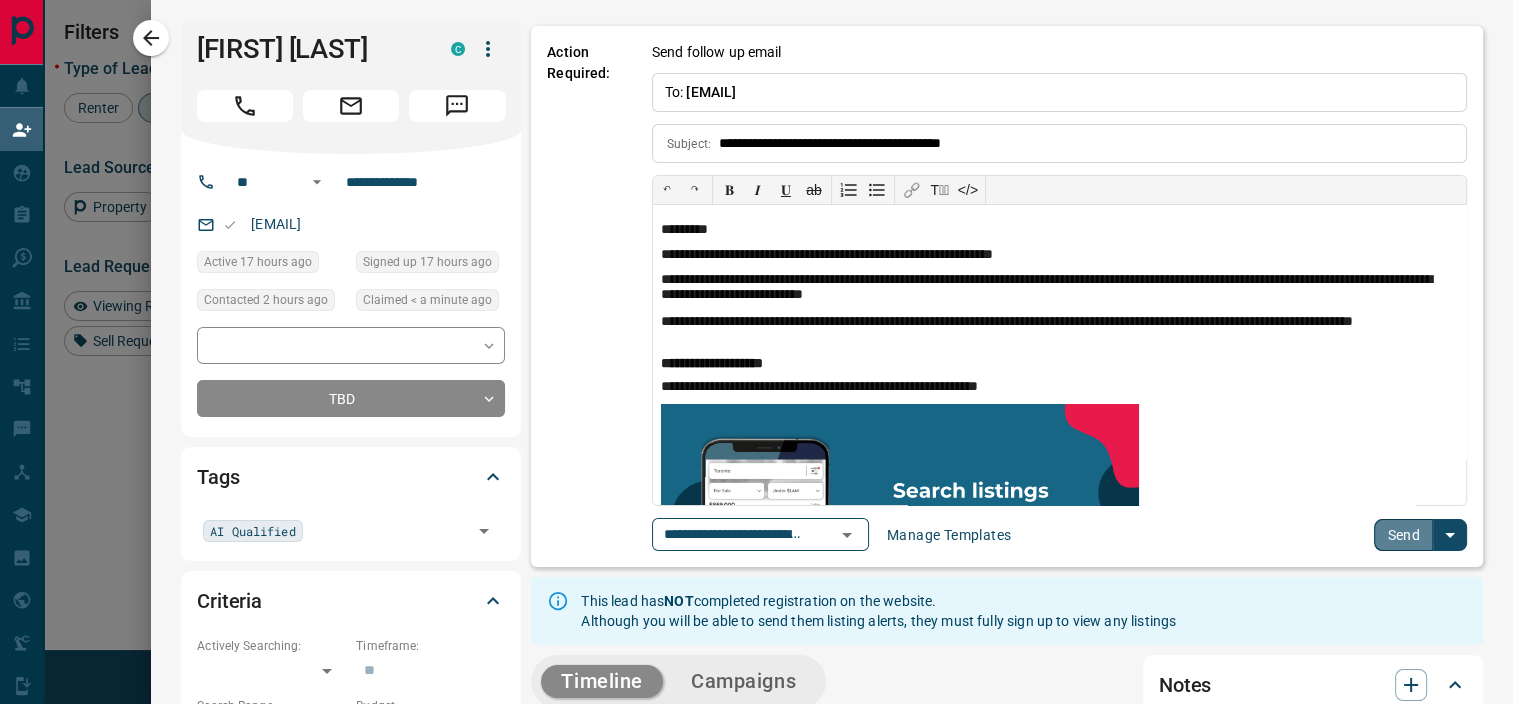 click on "Send" at bounding box center [1403, 535] 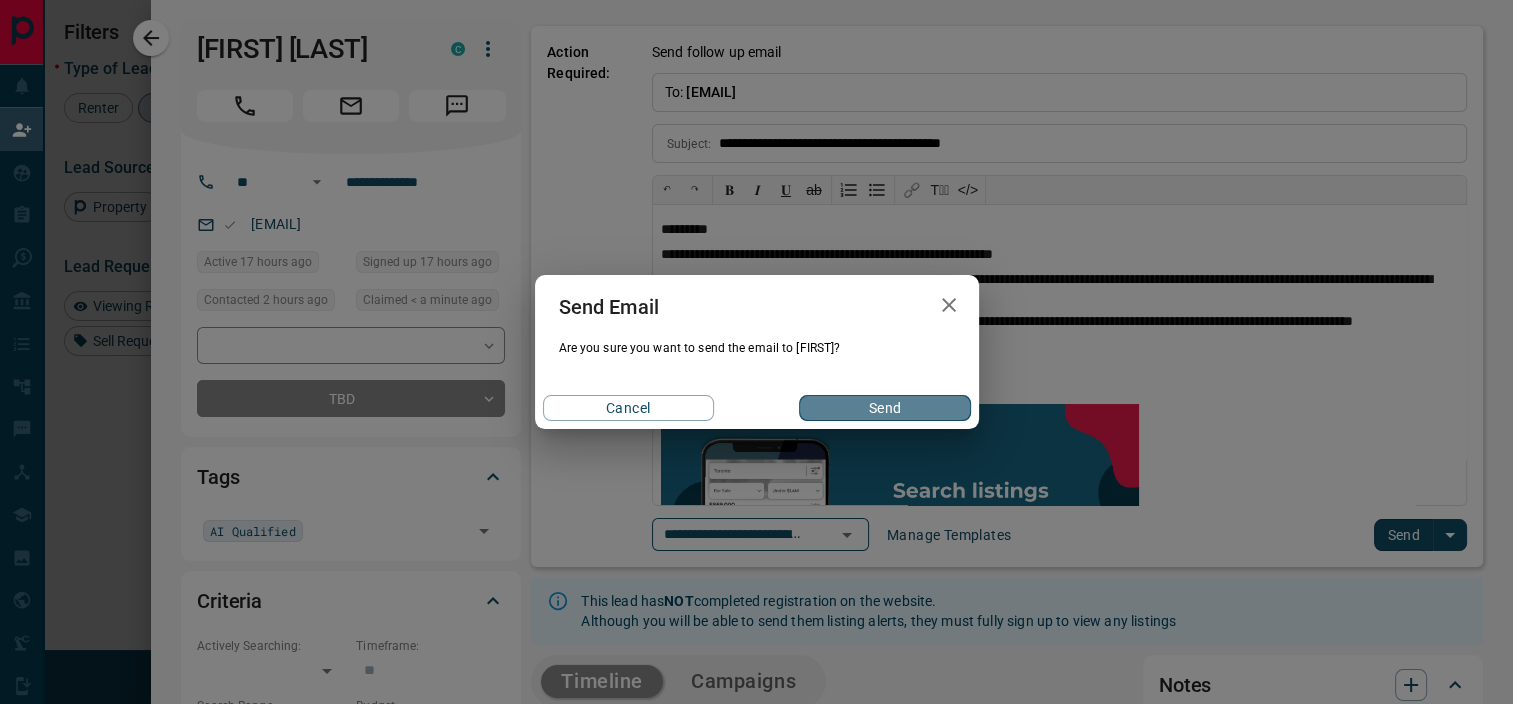 click on "Send" at bounding box center (884, 408) 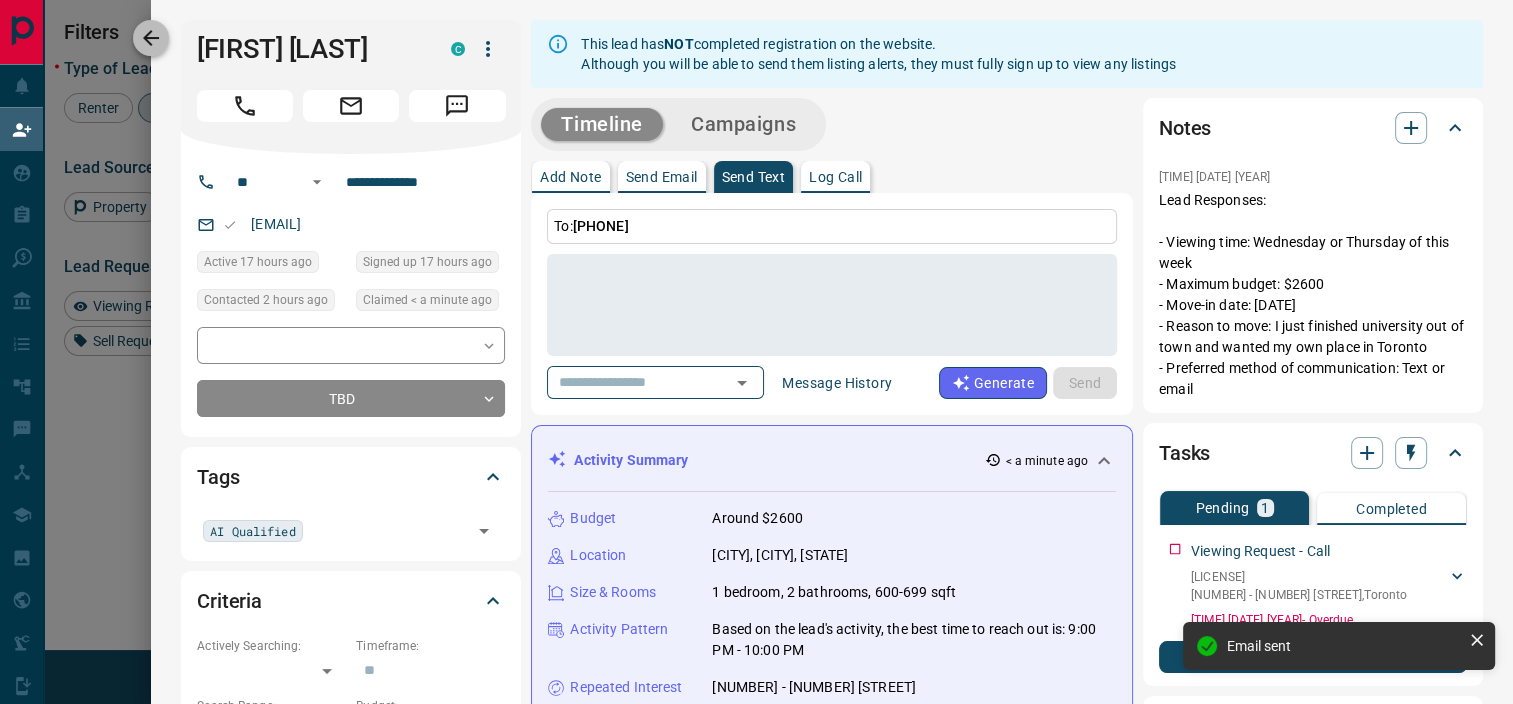 click 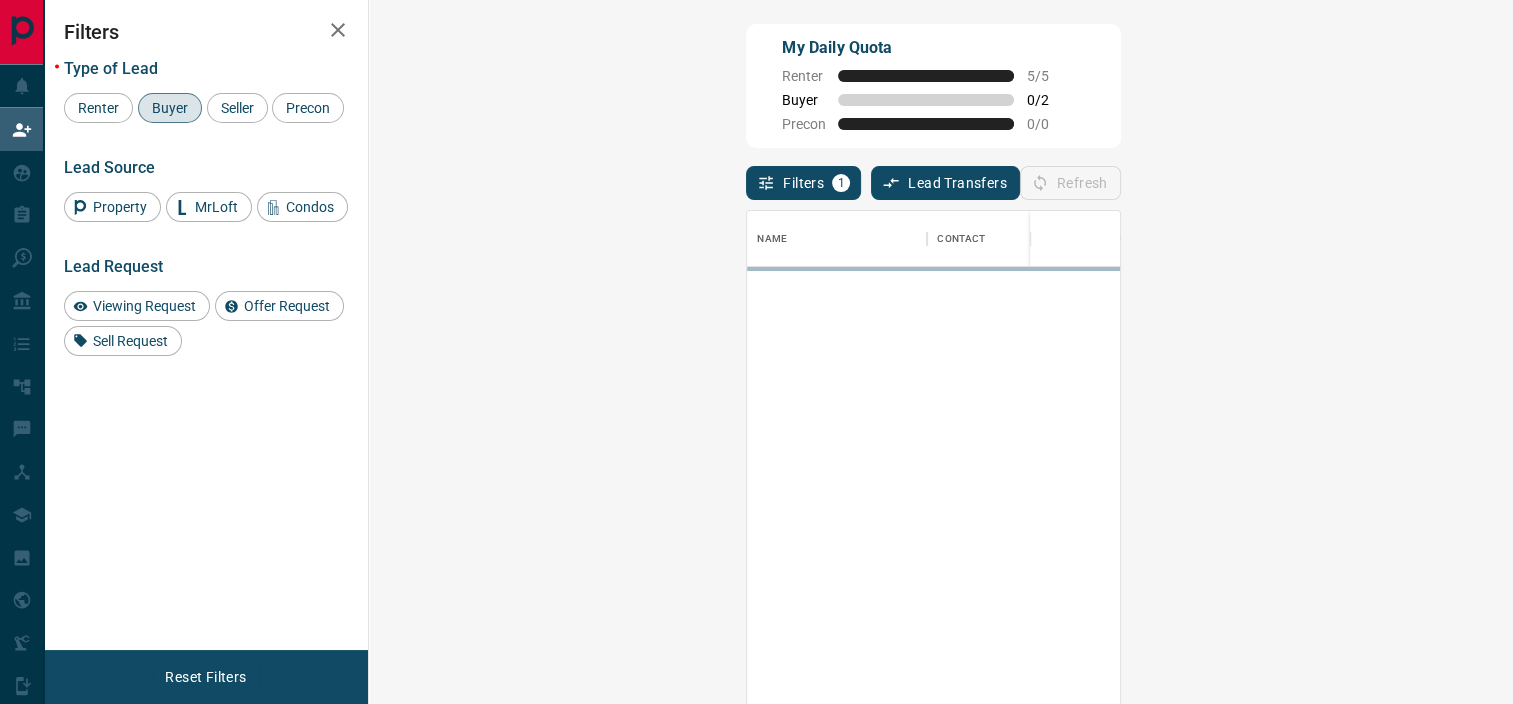 scroll, scrollTop: 16, scrollLeft: 16, axis: both 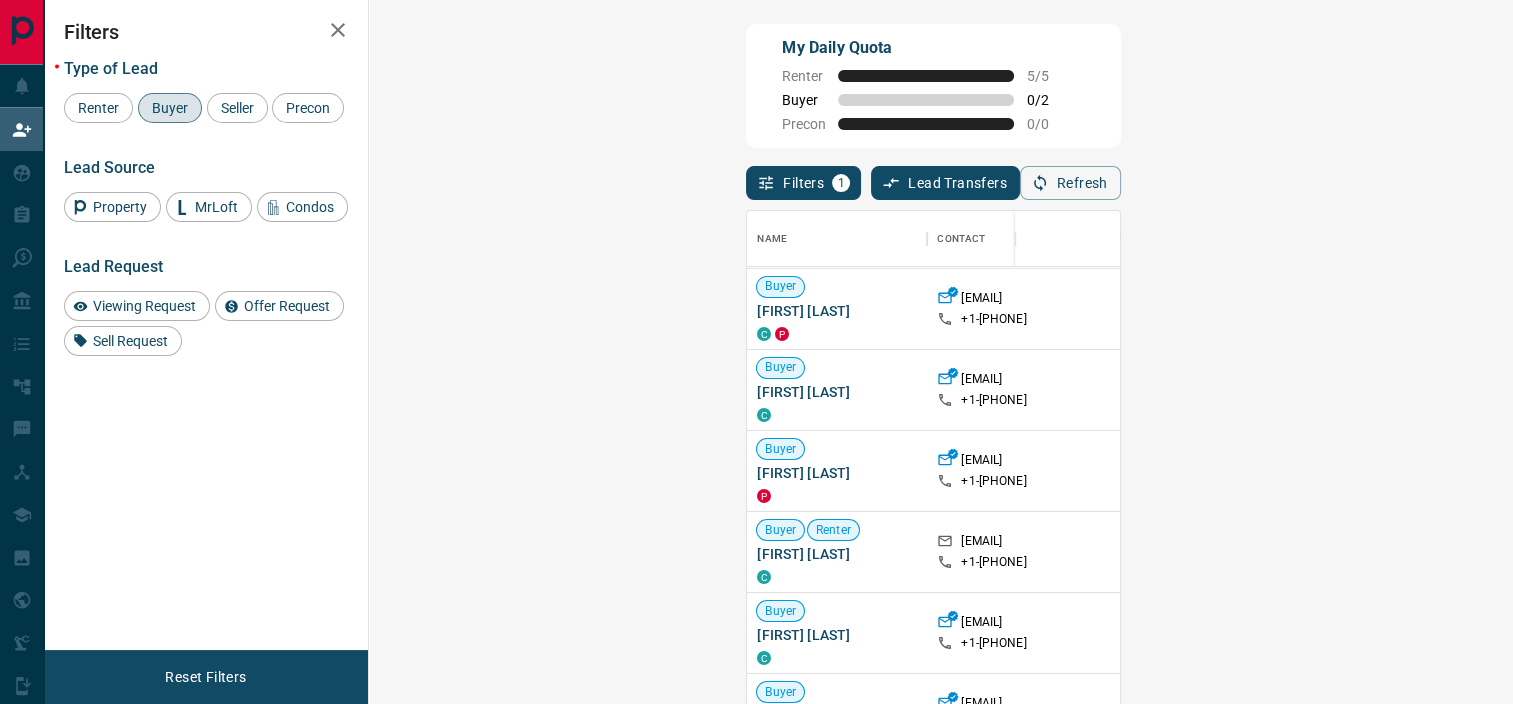 click on "Viewing Request   ( 1 )" at bounding box center [1574, 552] 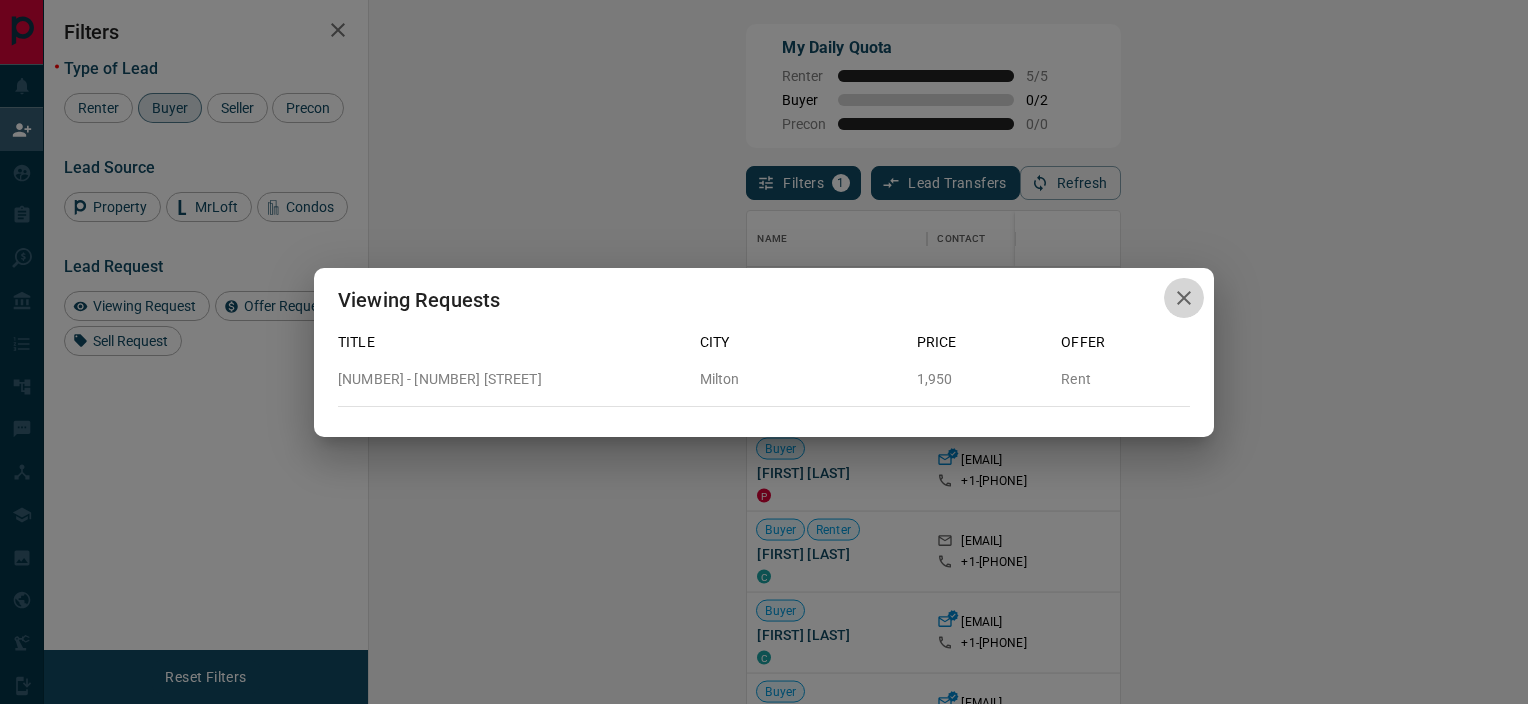 click 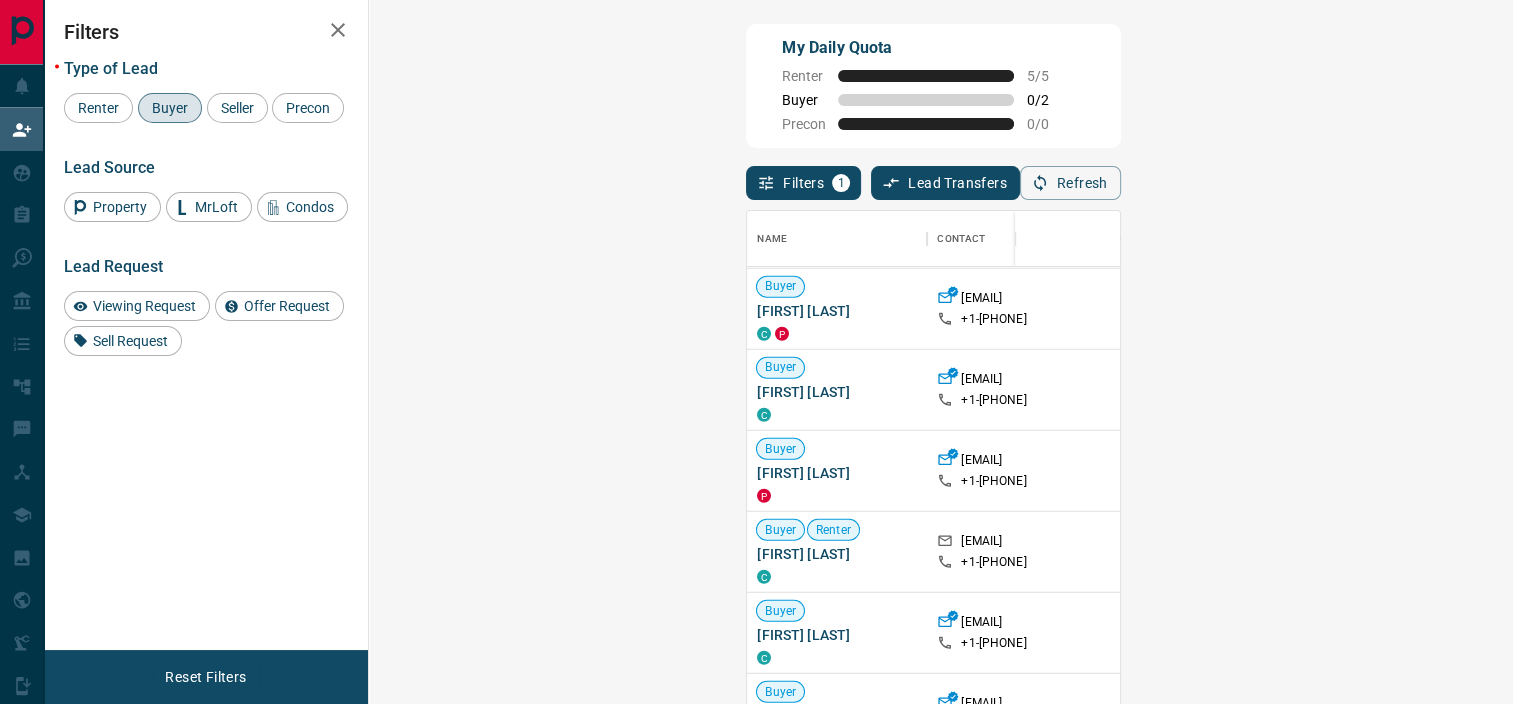 scroll, scrollTop: 16, scrollLeft: 16, axis: both 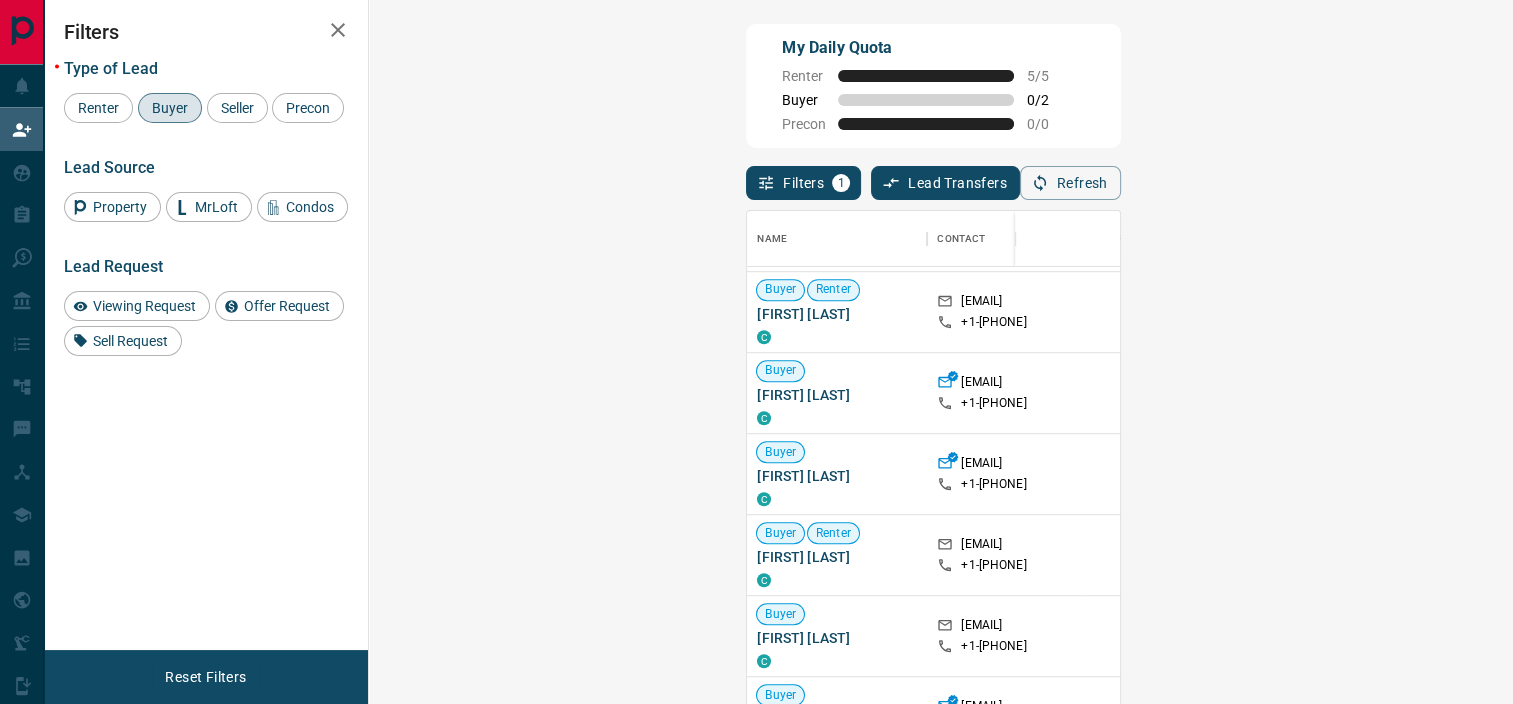 click on "Viewing Request   ( 1 )" at bounding box center [1574, 555] 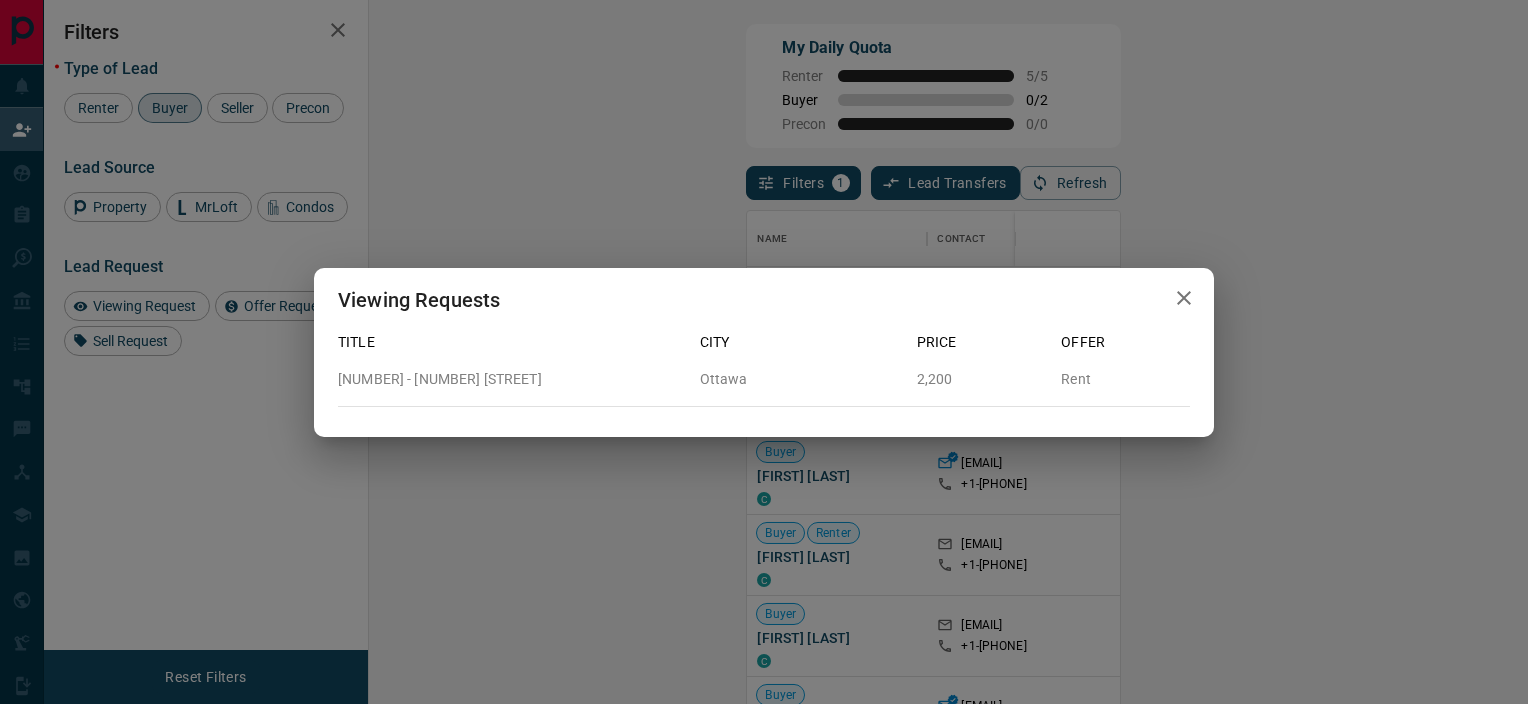click 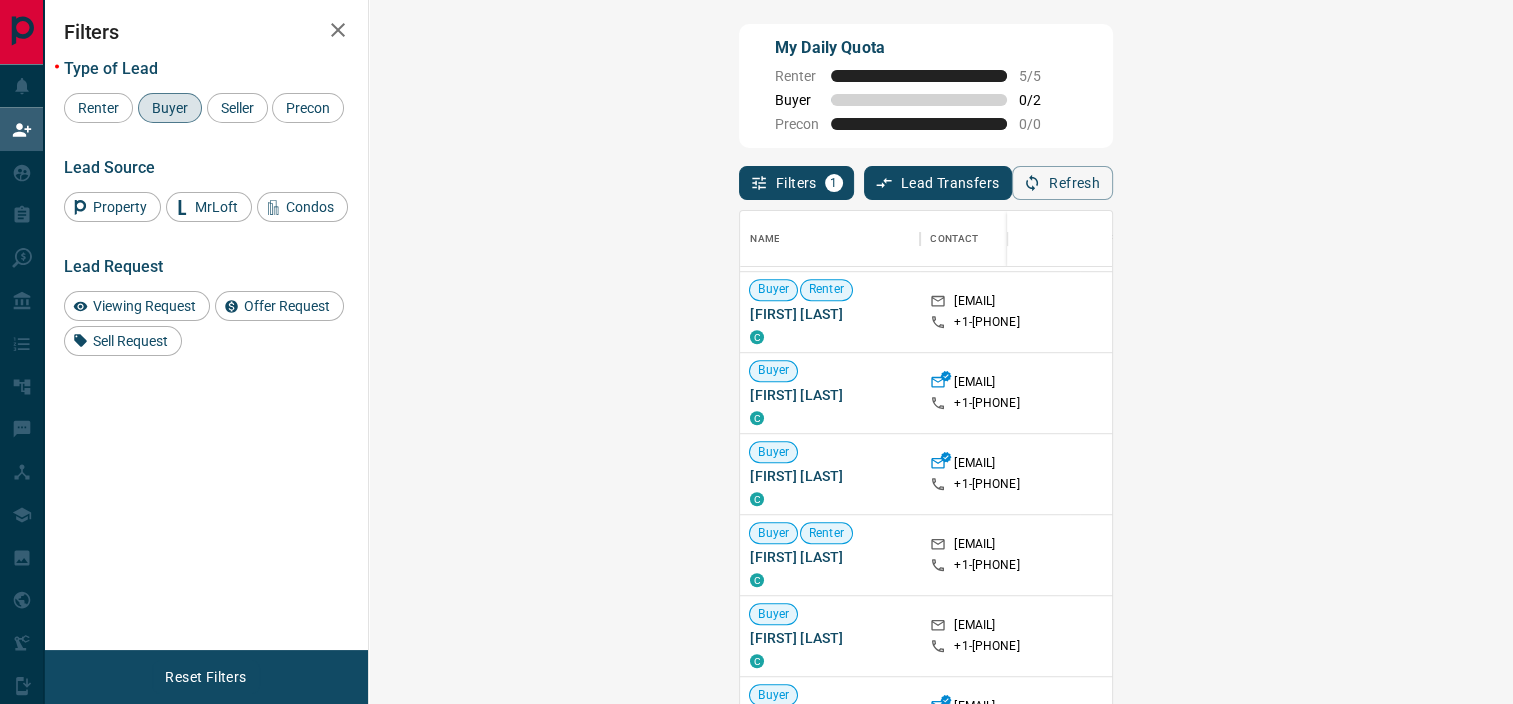 scroll, scrollTop: 16, scrollLeft: 16, axis: both 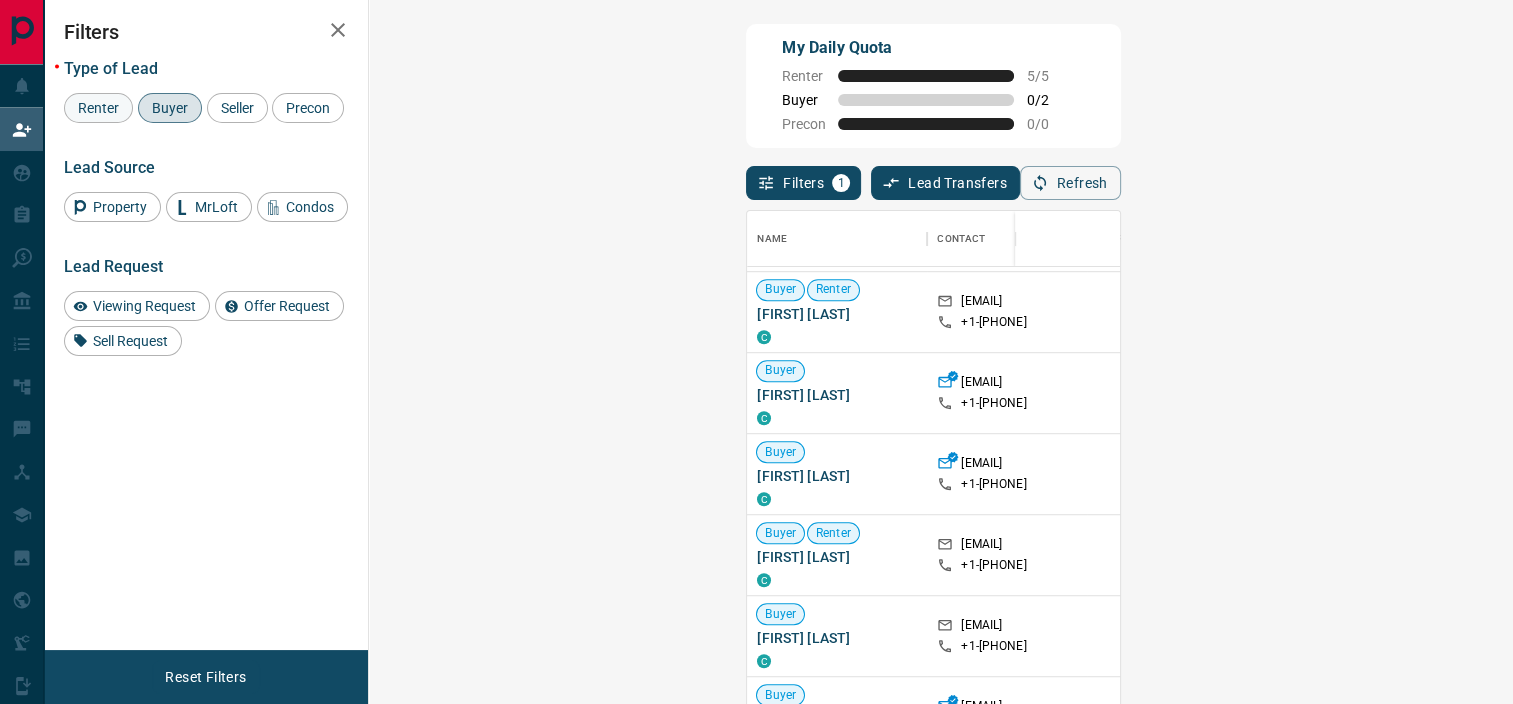 click on "Renter" at bounding box center (98, 108) 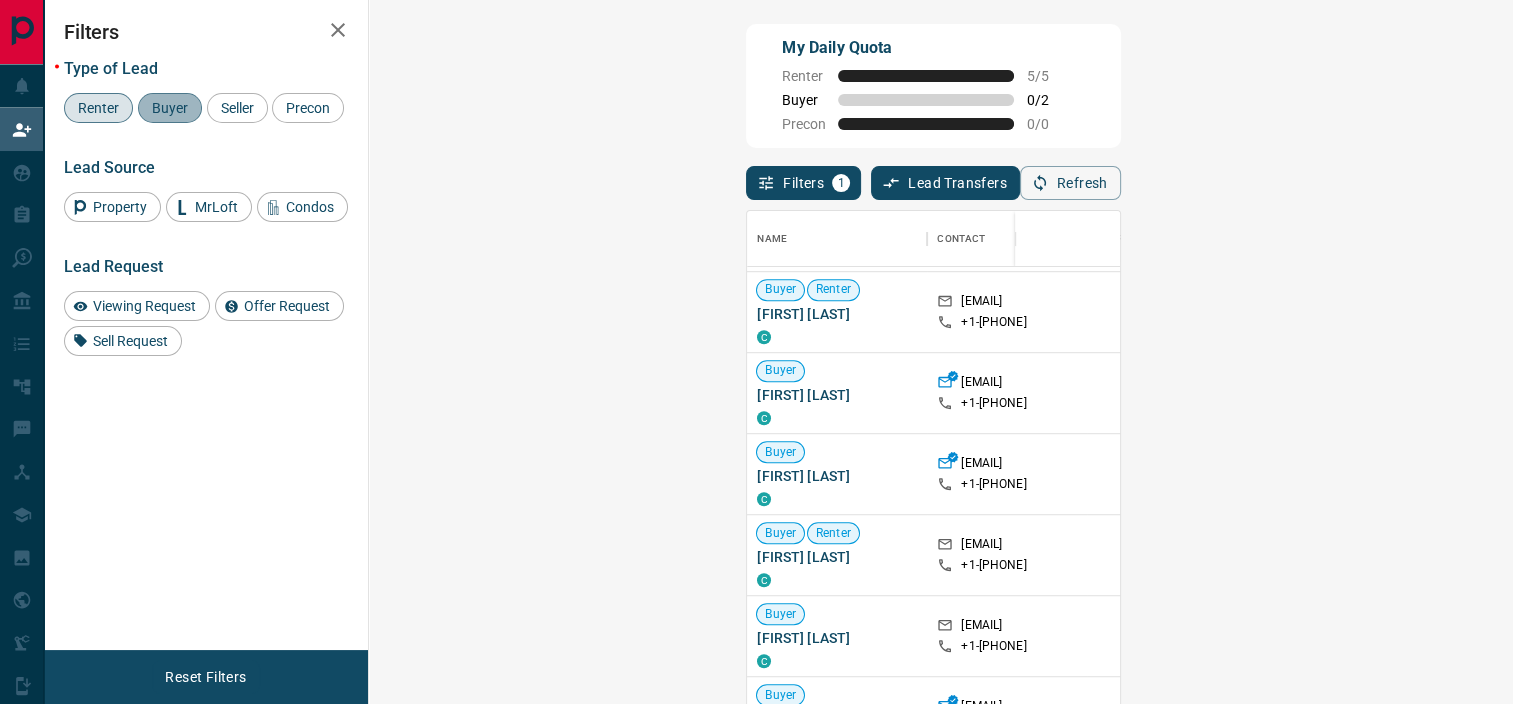 click on "Buyer" at bounding box center (170, 108) 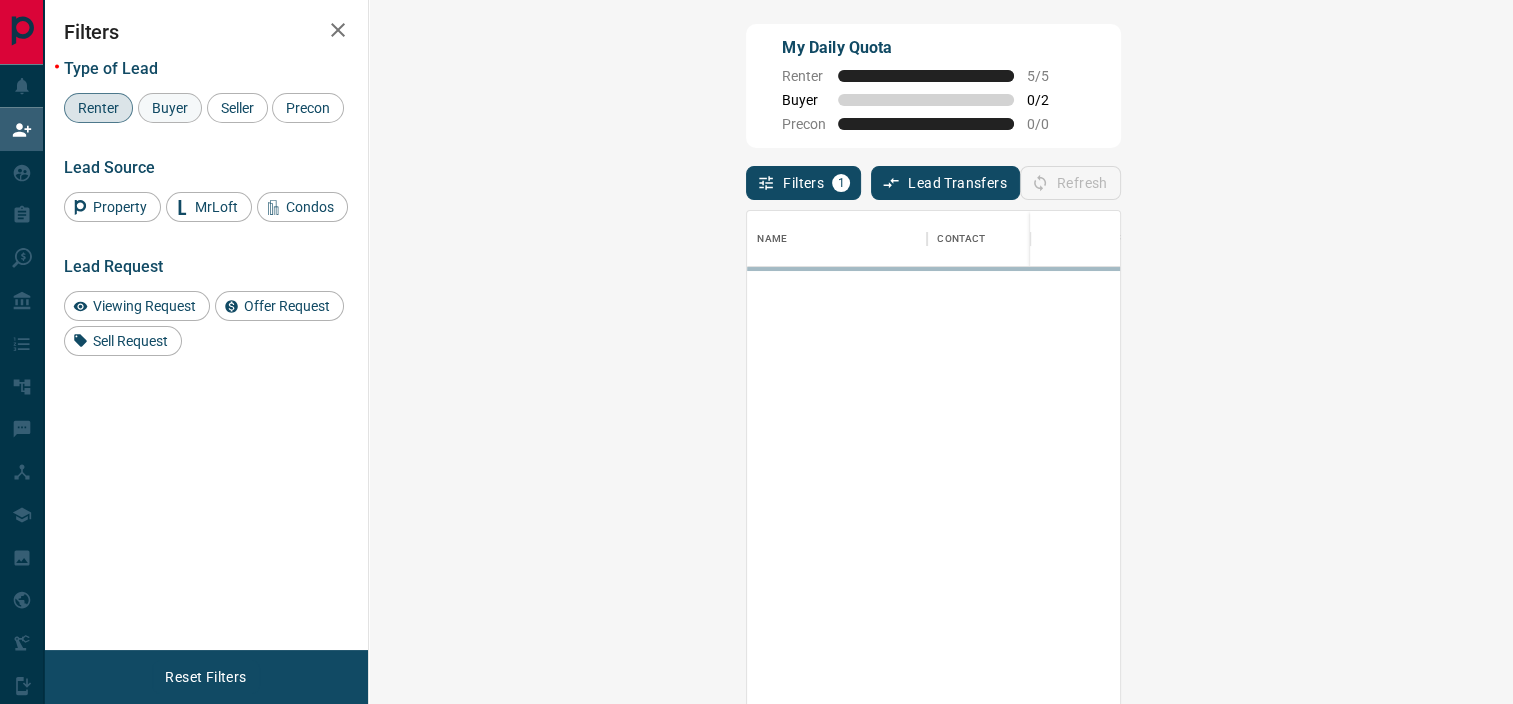 scroll, scrollTop: 0, scrollLeft: 0, axis: both 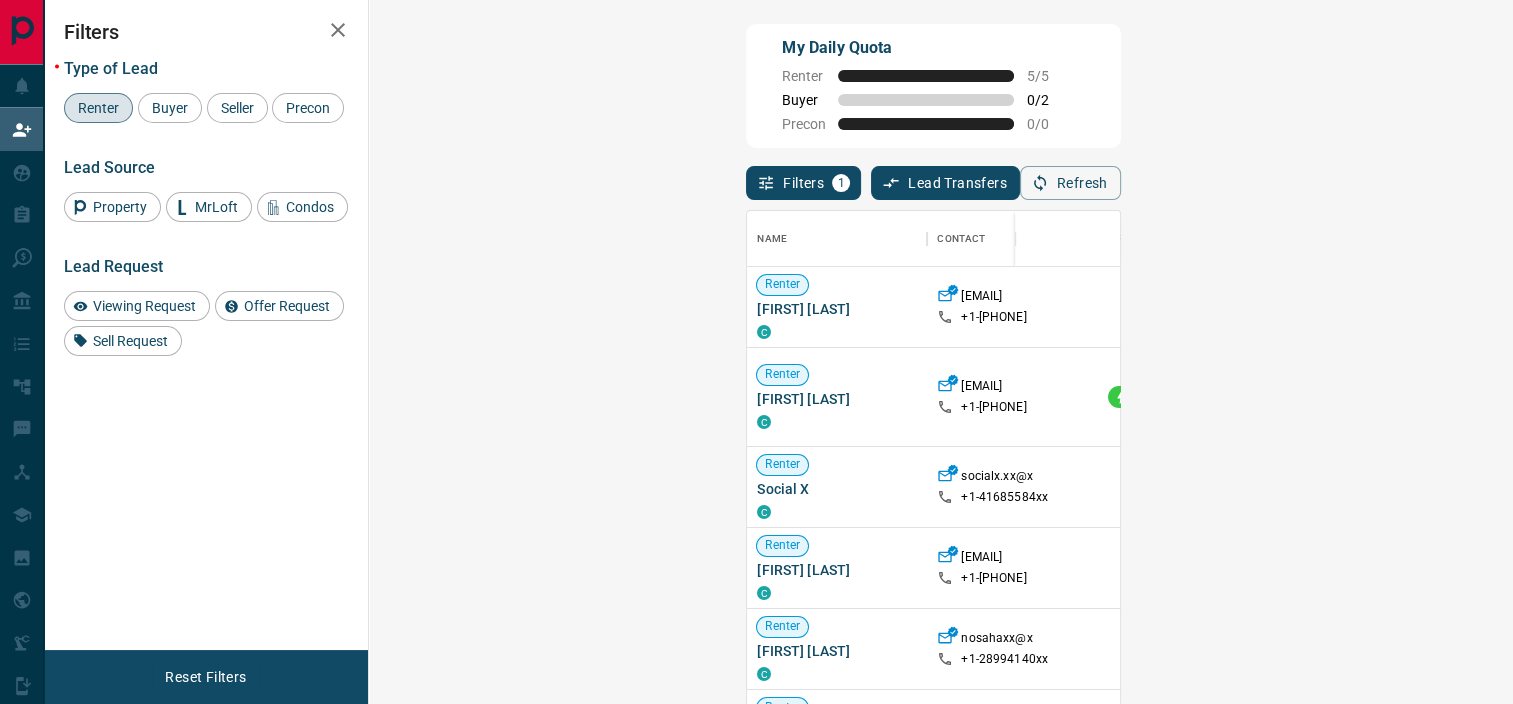 click on "Renter" at bounding box center [98, 108] 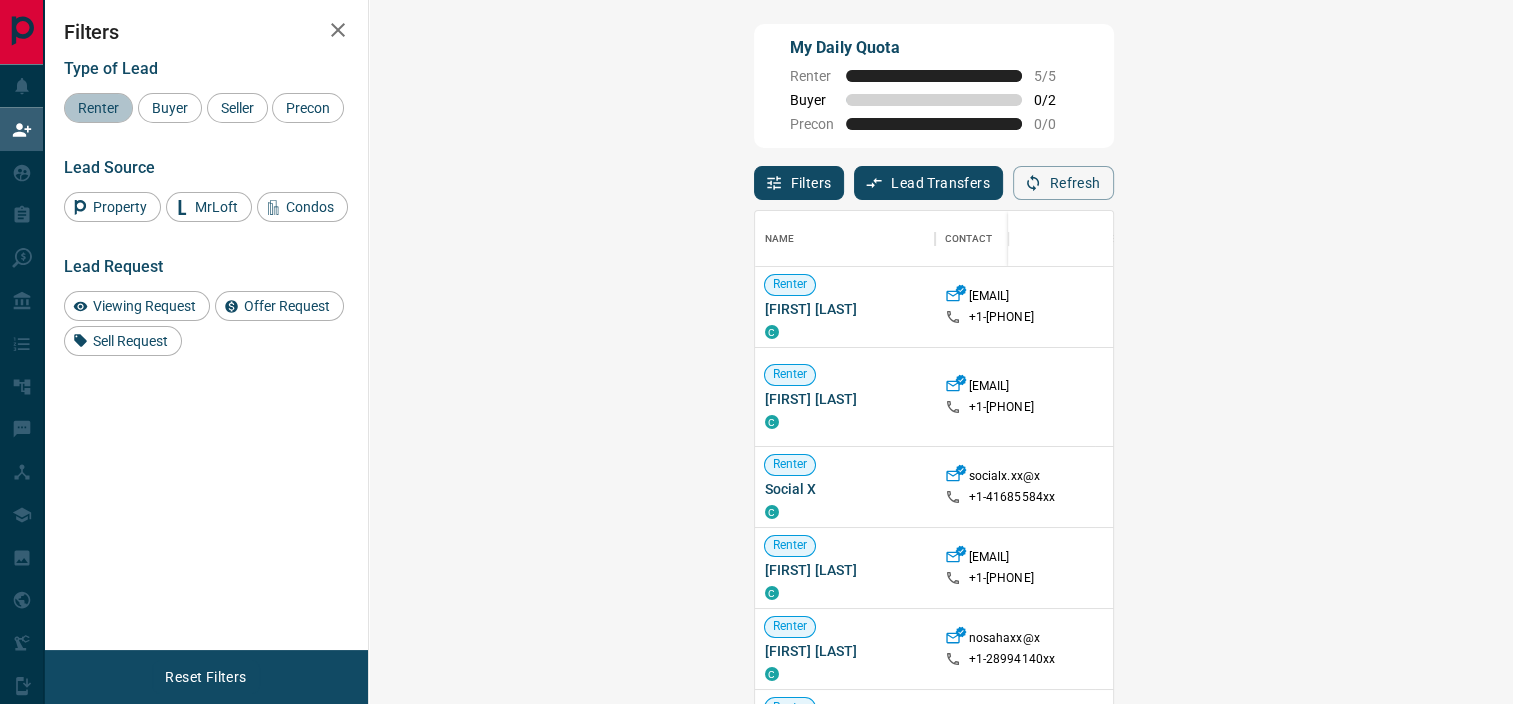 click on "Renter" at bounding box center (98, 108) 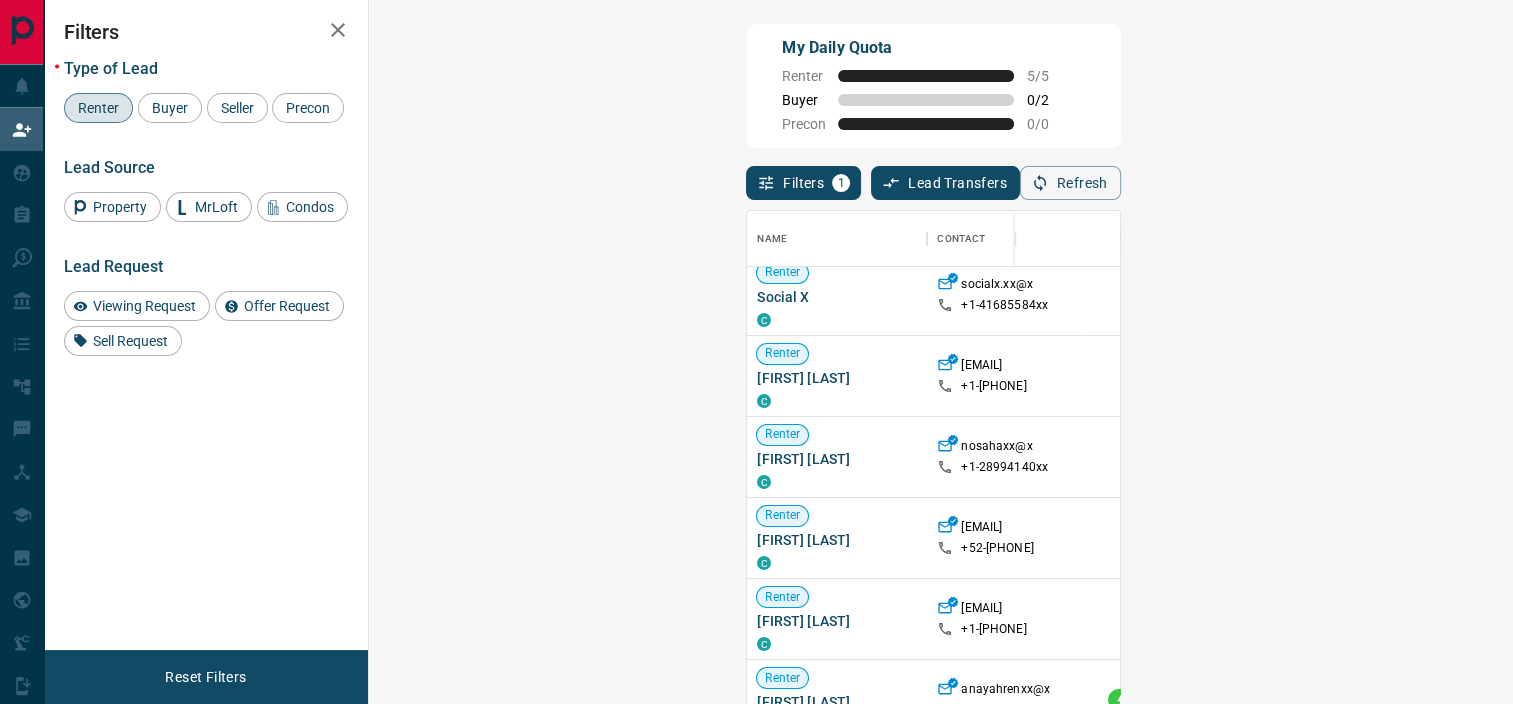 scroll, scrollTop: 0, scrollLeft: 0, axis: both 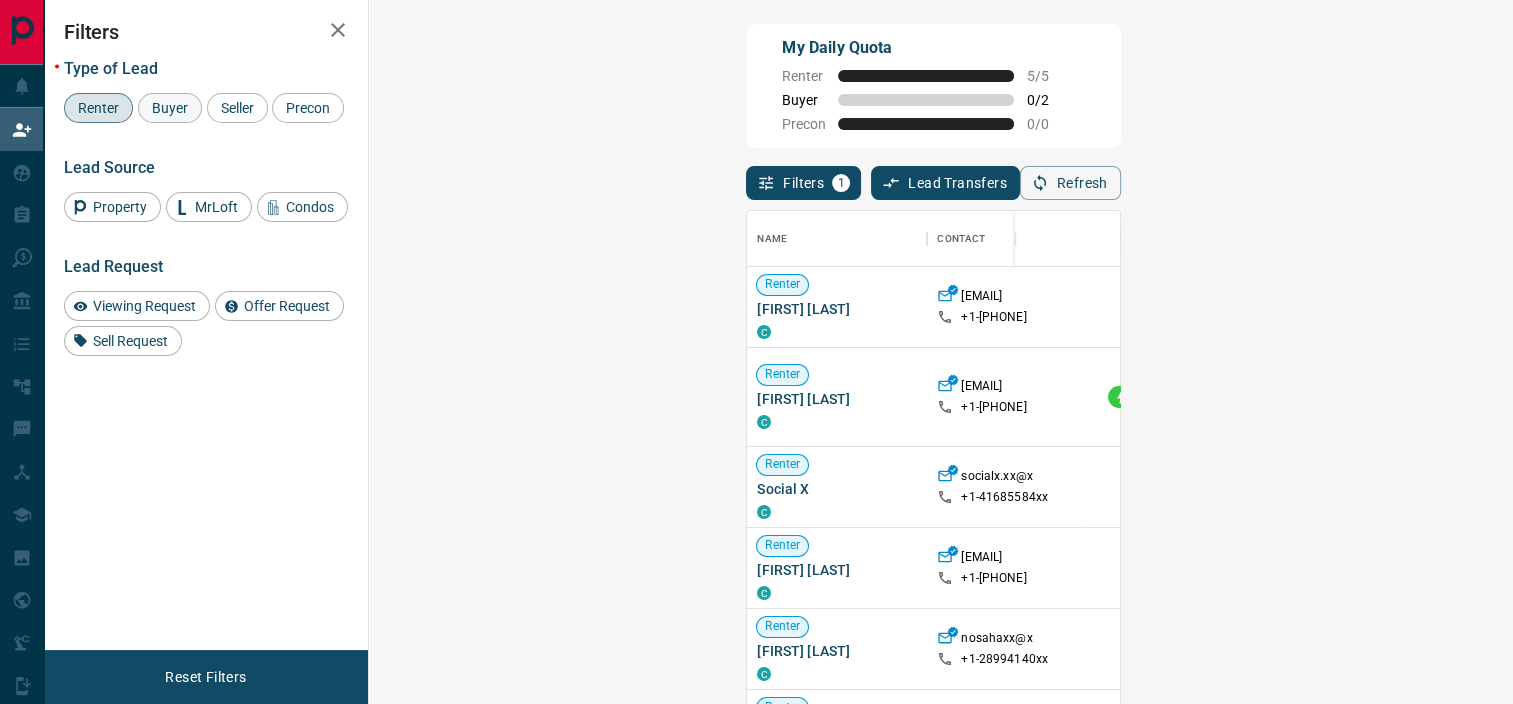 click on "Buyer" at bounding box center (170, 108) 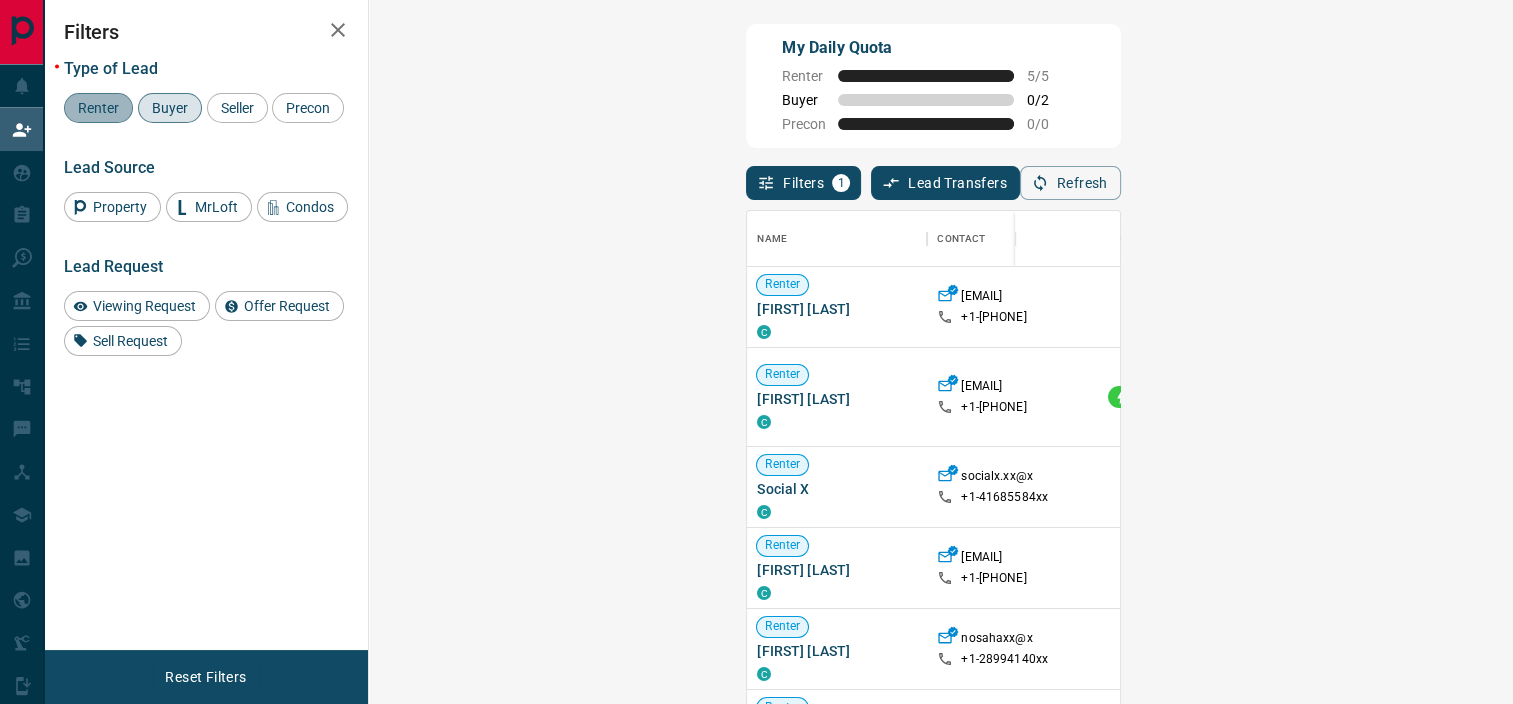 click on "Renter" at bounding box center (98, 108) 